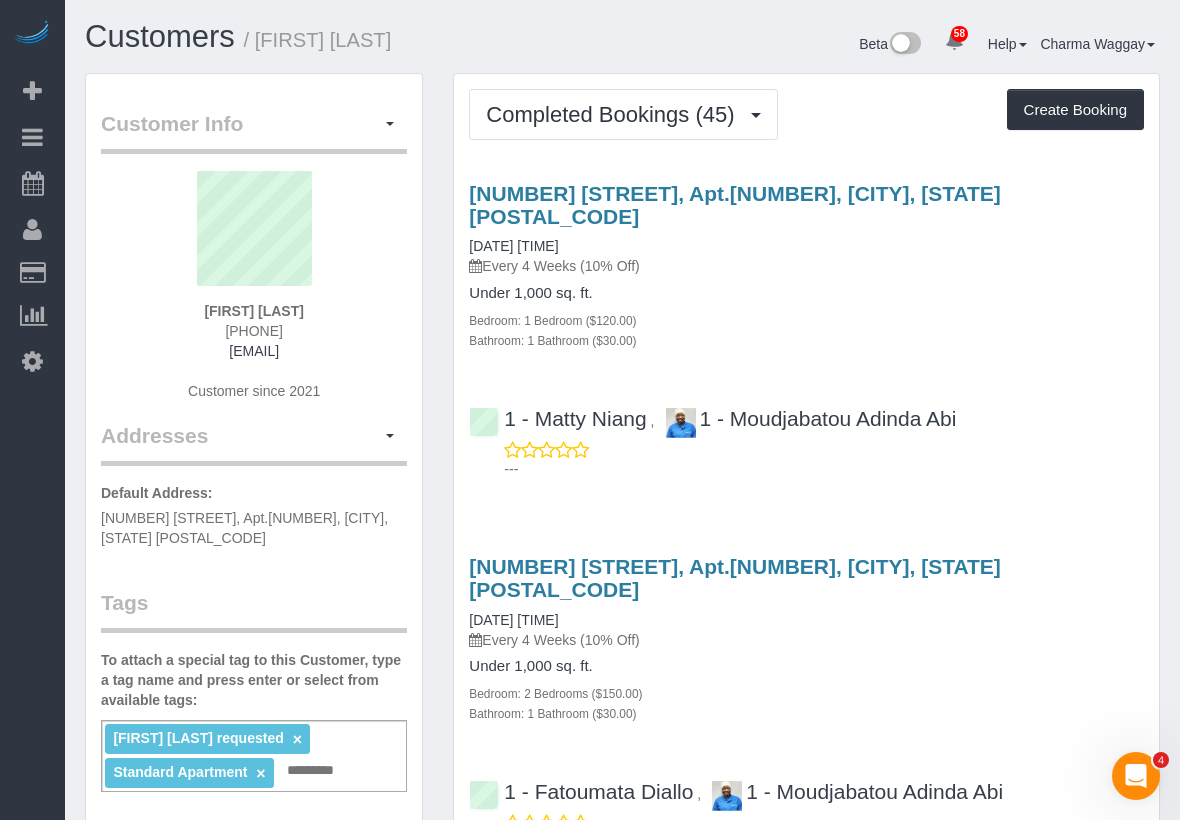 scroll, scrollTop: 0, scrollLeft: 0, axis: both 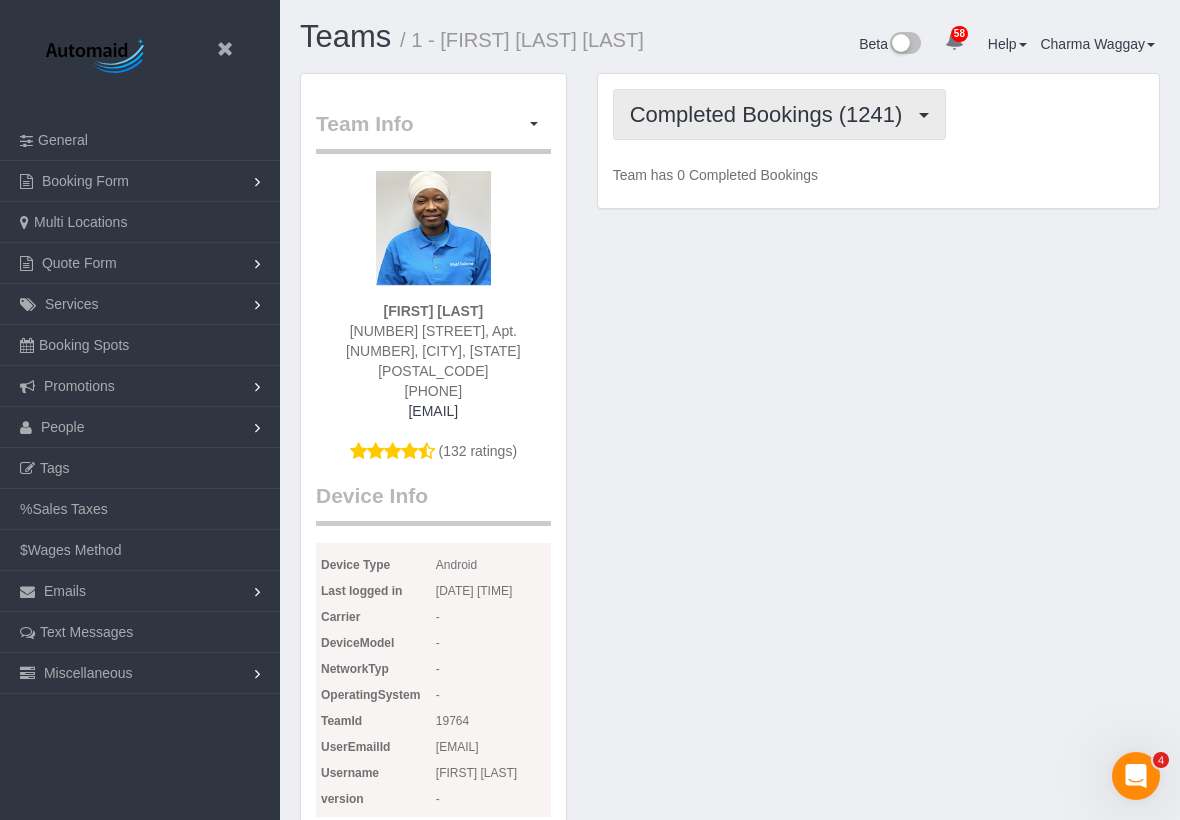 click on "Completed Bookings (1241)" at bounding box center (771, 114) 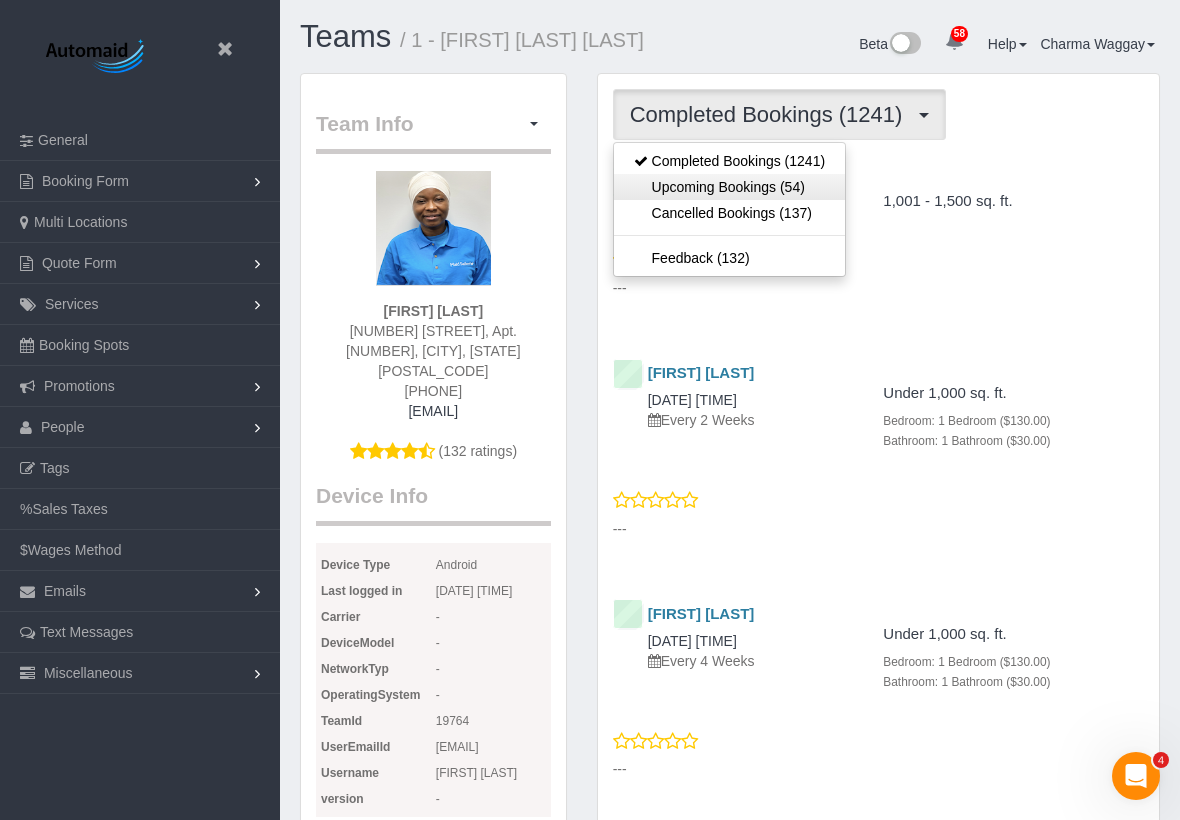 scroll, scrollTop: 93988, scrollLeft: 98820, axis: both 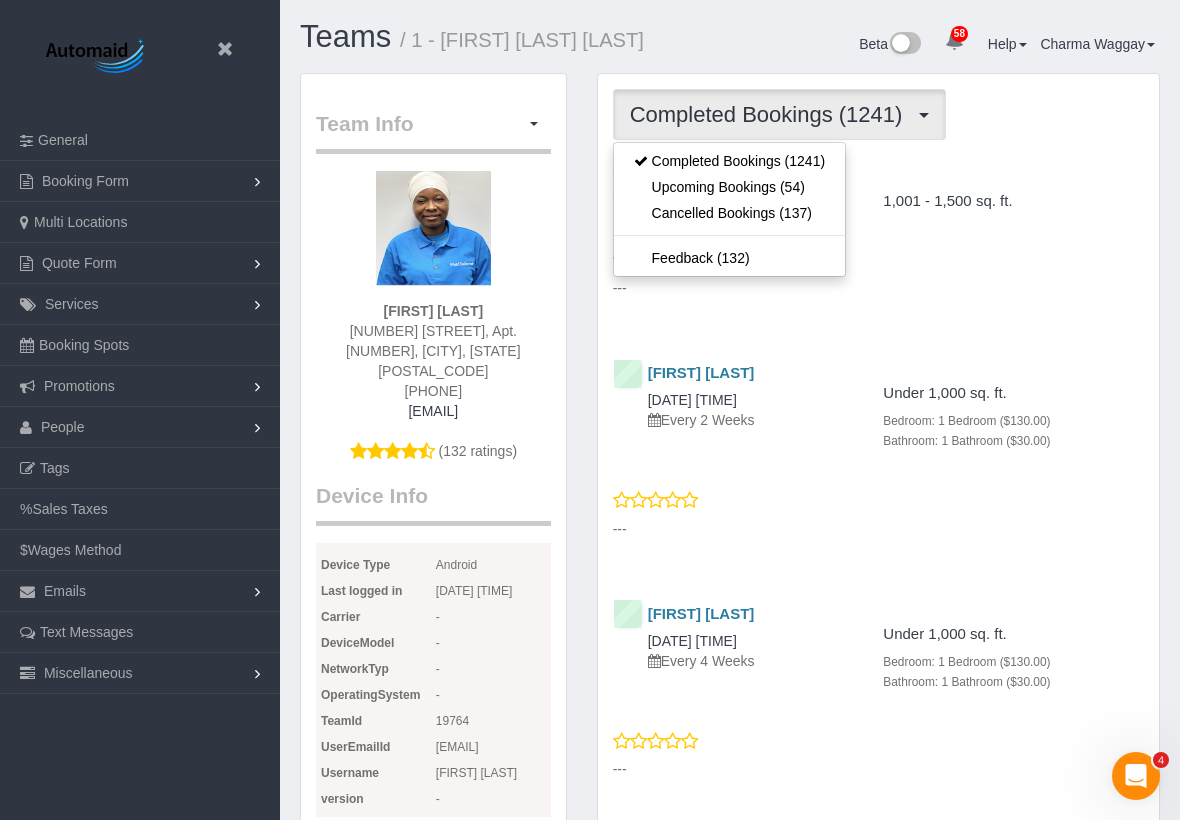 click on "Upcoming Bookings (54)" at bounding box center (729, 187) 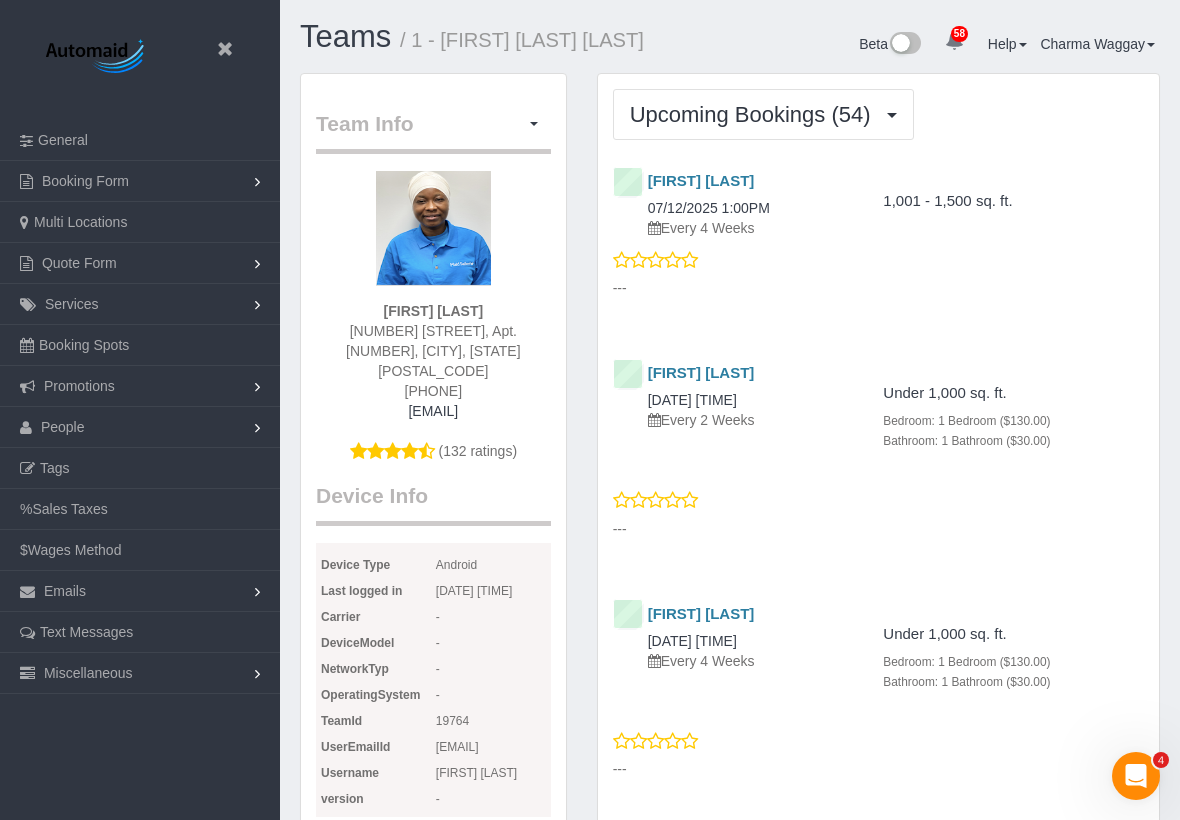 scroll, scrollTop: 5864, scrollLeft: 1180, axis: both 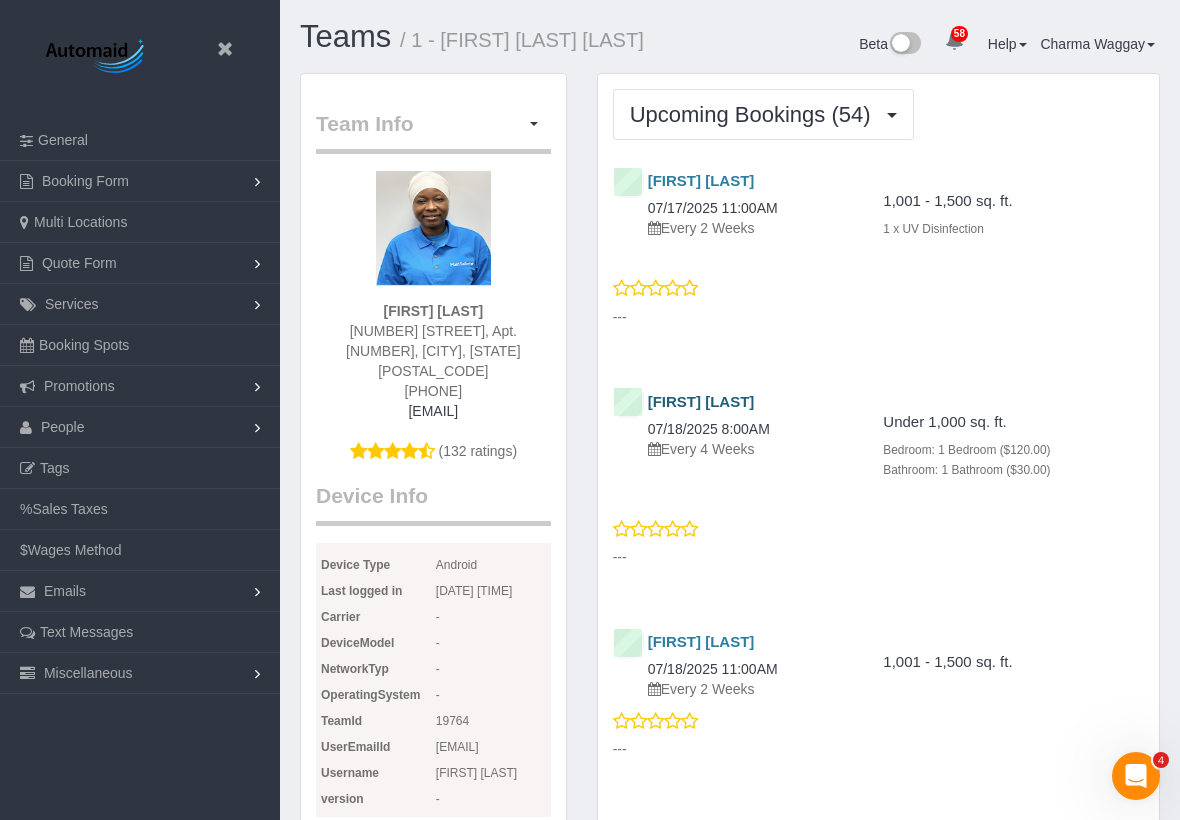 click on "[FIRST] [LAST]" at bounding box center [701, 401] 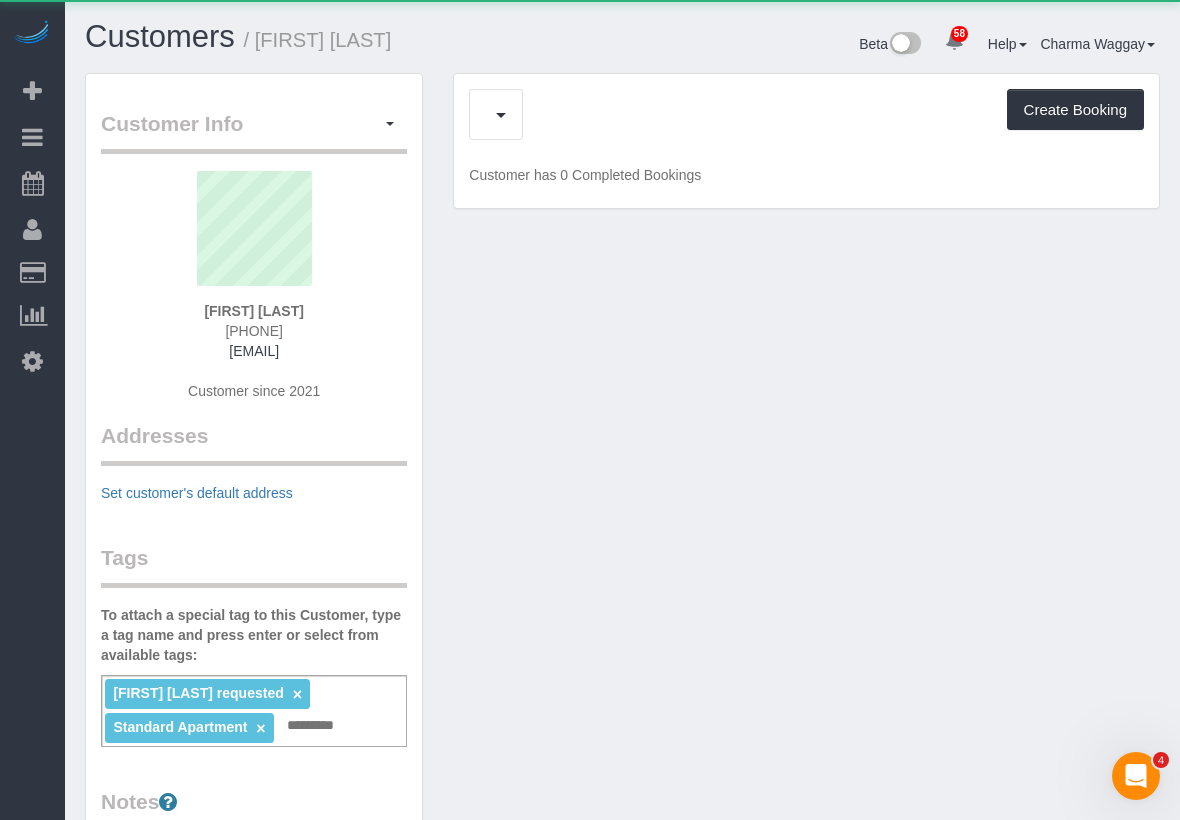scroll, scrollTop: 98541, scrollLeft: 98820, axis: both 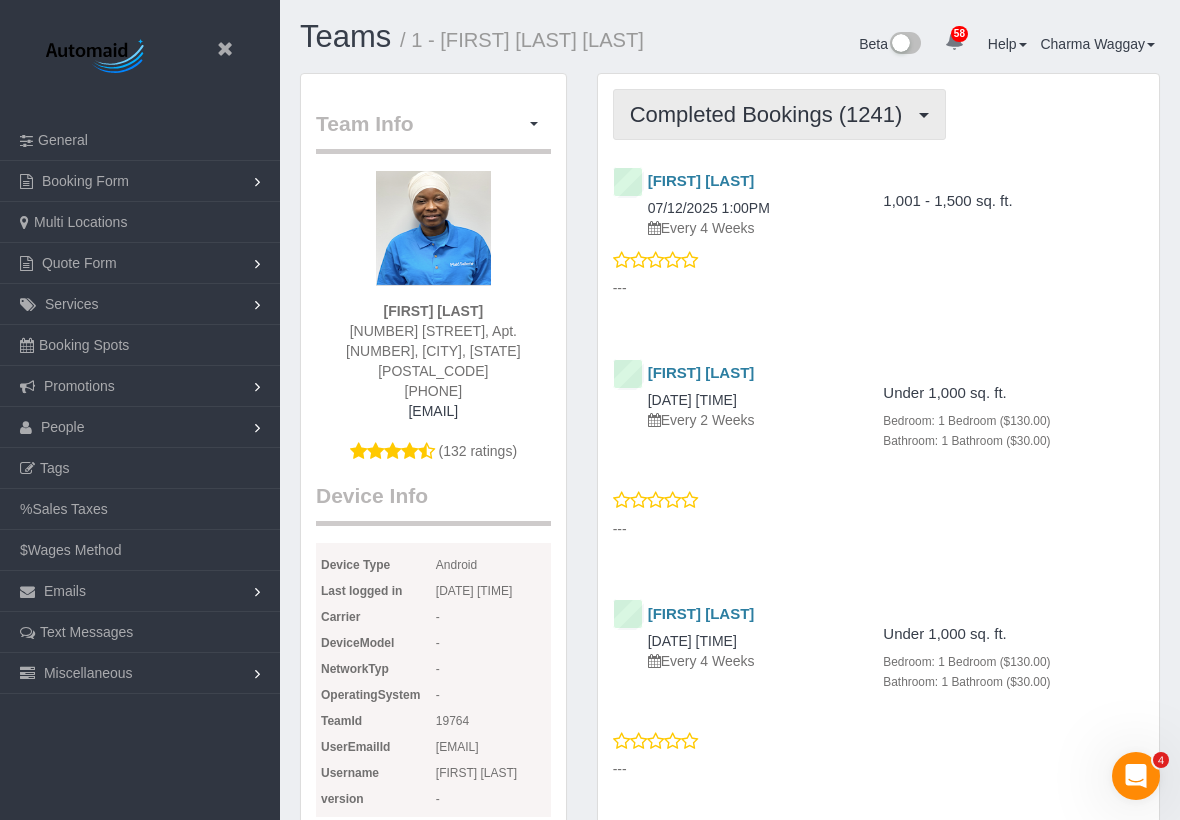 click on "Completed Bookings (1241)" at bounding box center [771, 114] 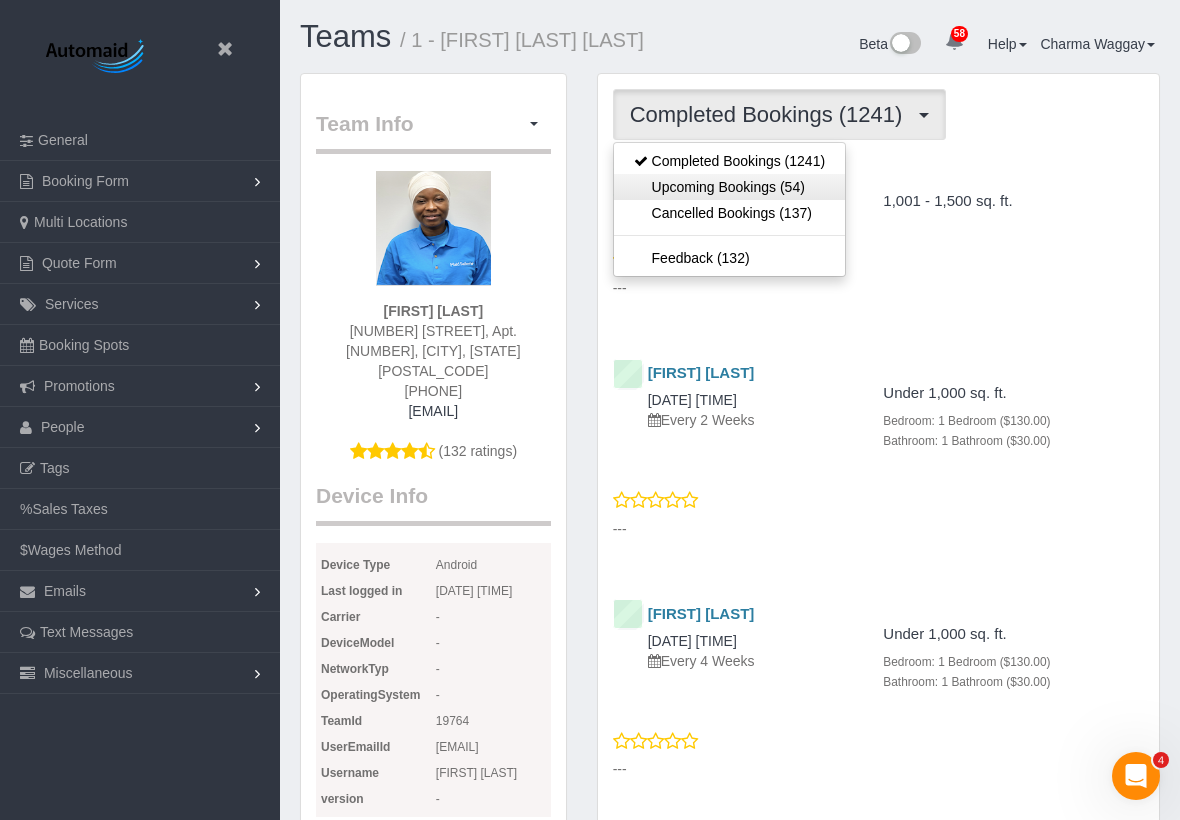 click on "Upcoming Bookings (54)" at bounding box center (729, 187) 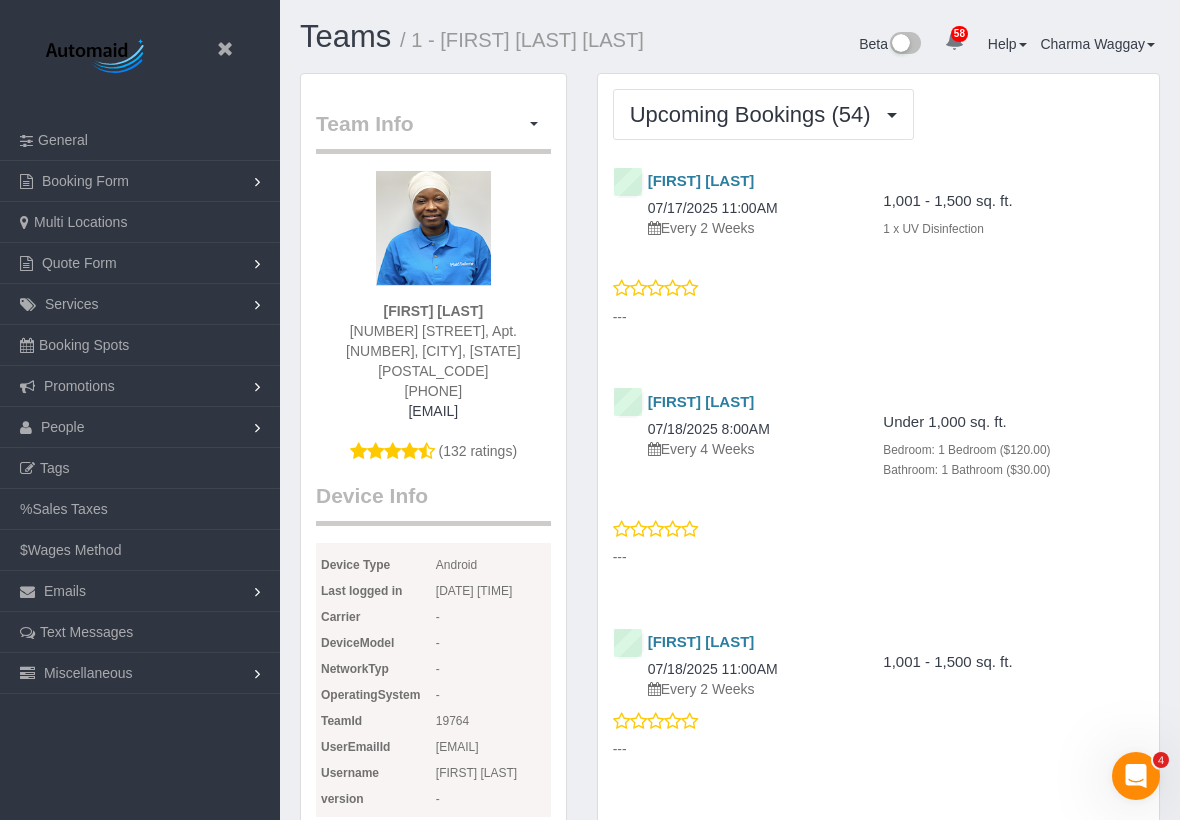 scroll, scrollTop: 5864, scrollLeft: 1180, axis: both 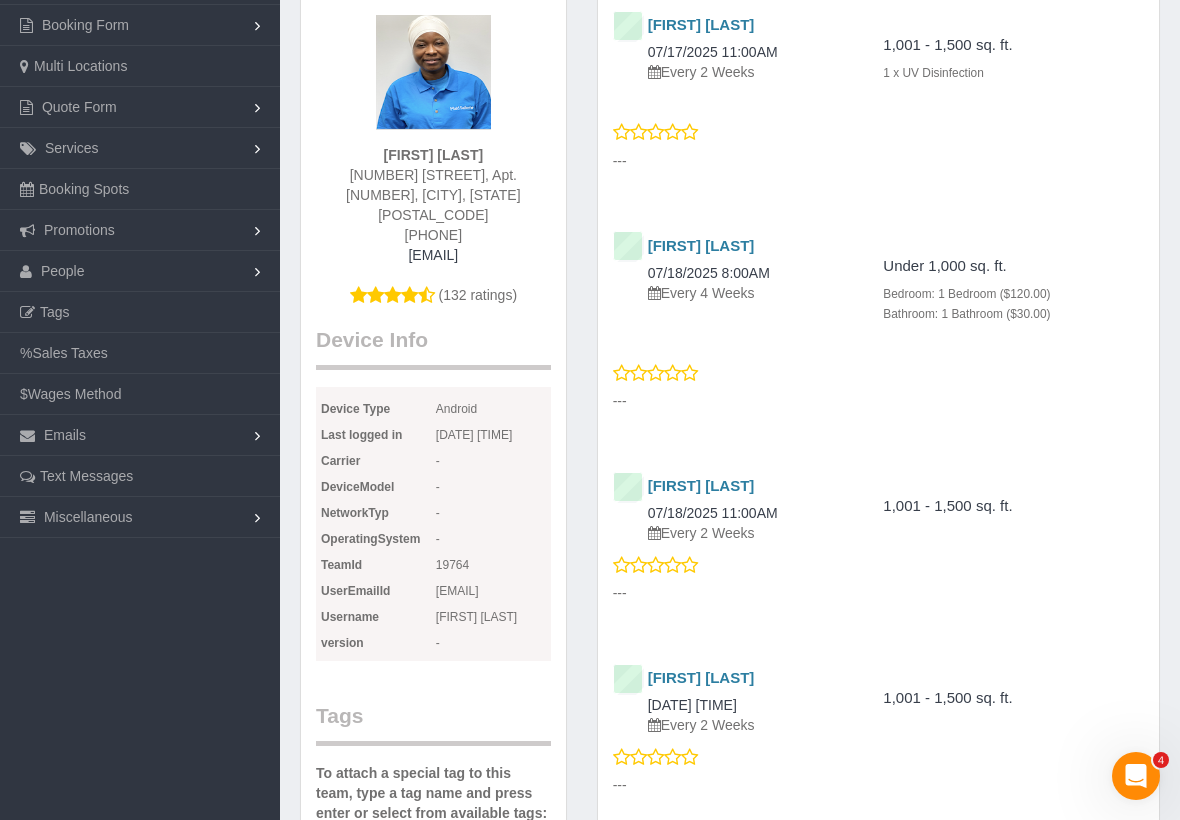 click on "[FIRST] [LAST]
[DATE] [TIME]
Every [NUMBER] Weeks" at bounding box center [731, 511] 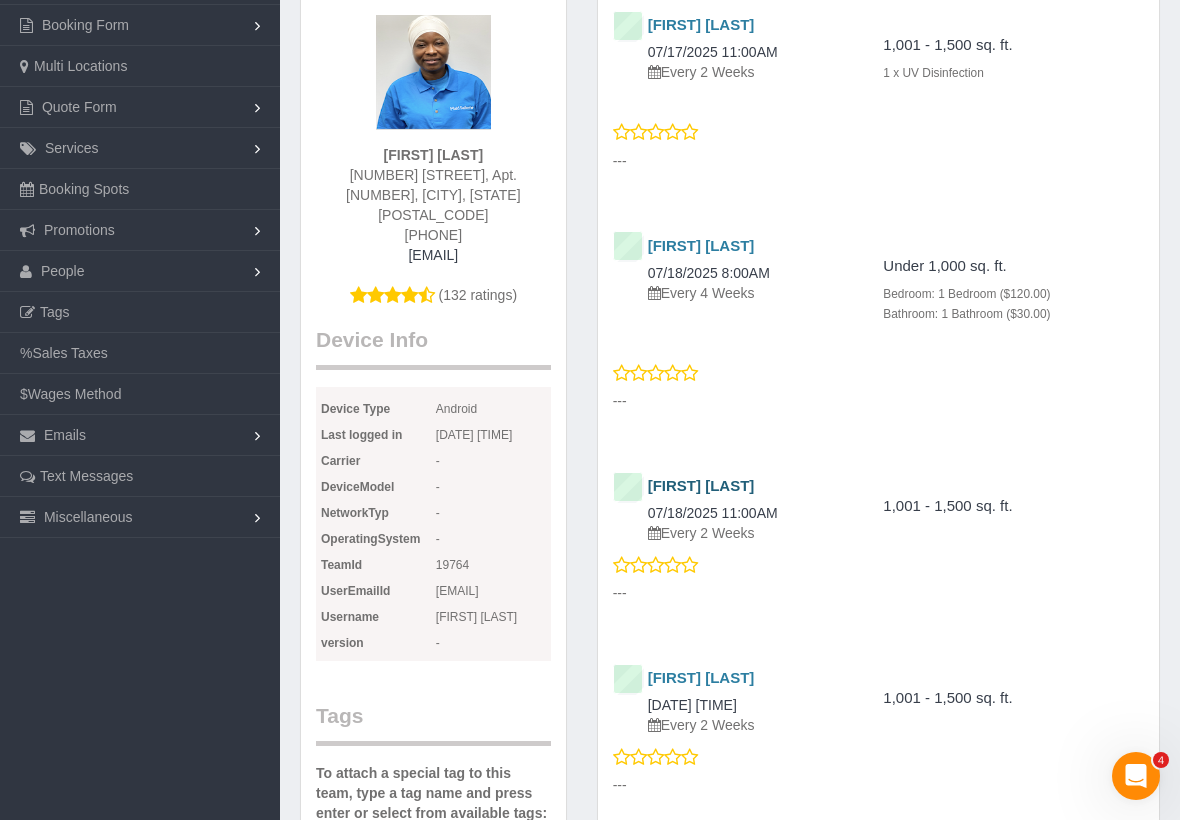 click on "[FIRST] [LAST]" at bounding box center (701, 485) 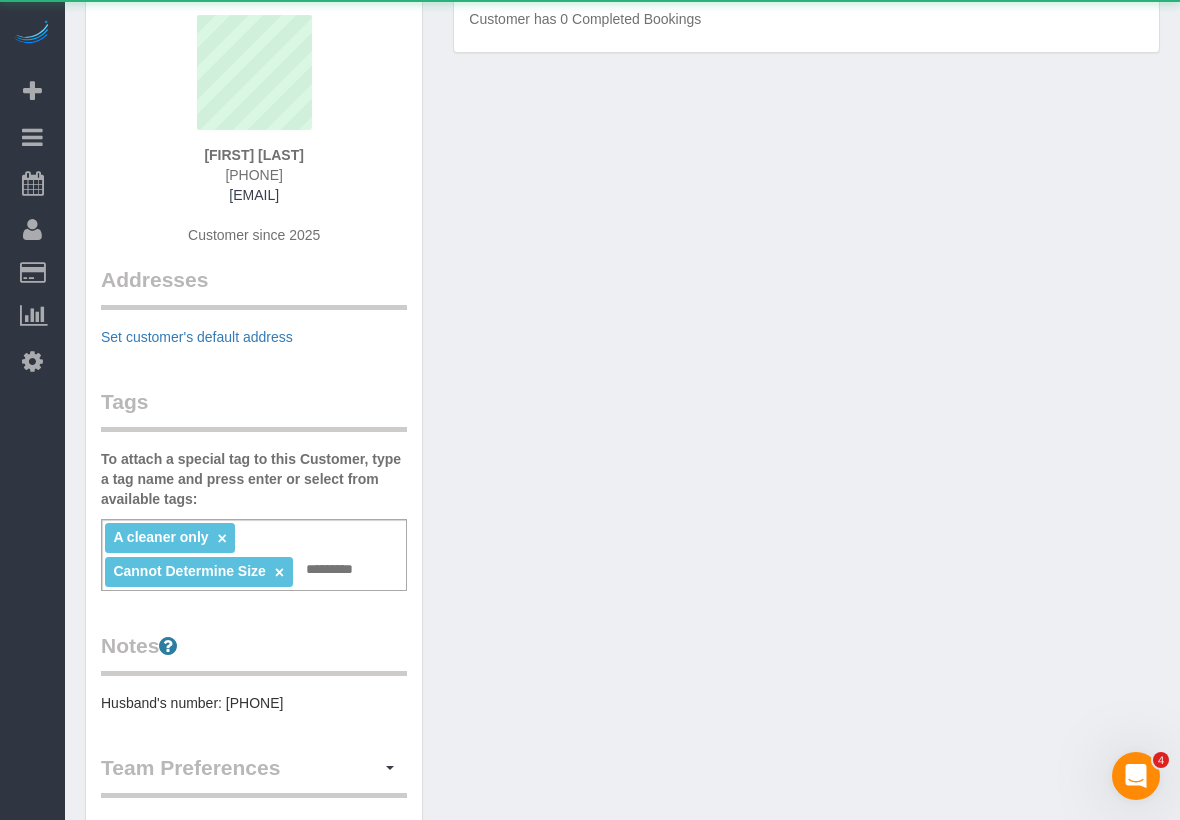 scroll, scrollTop: 0, scrollLeft: 0, axis: both 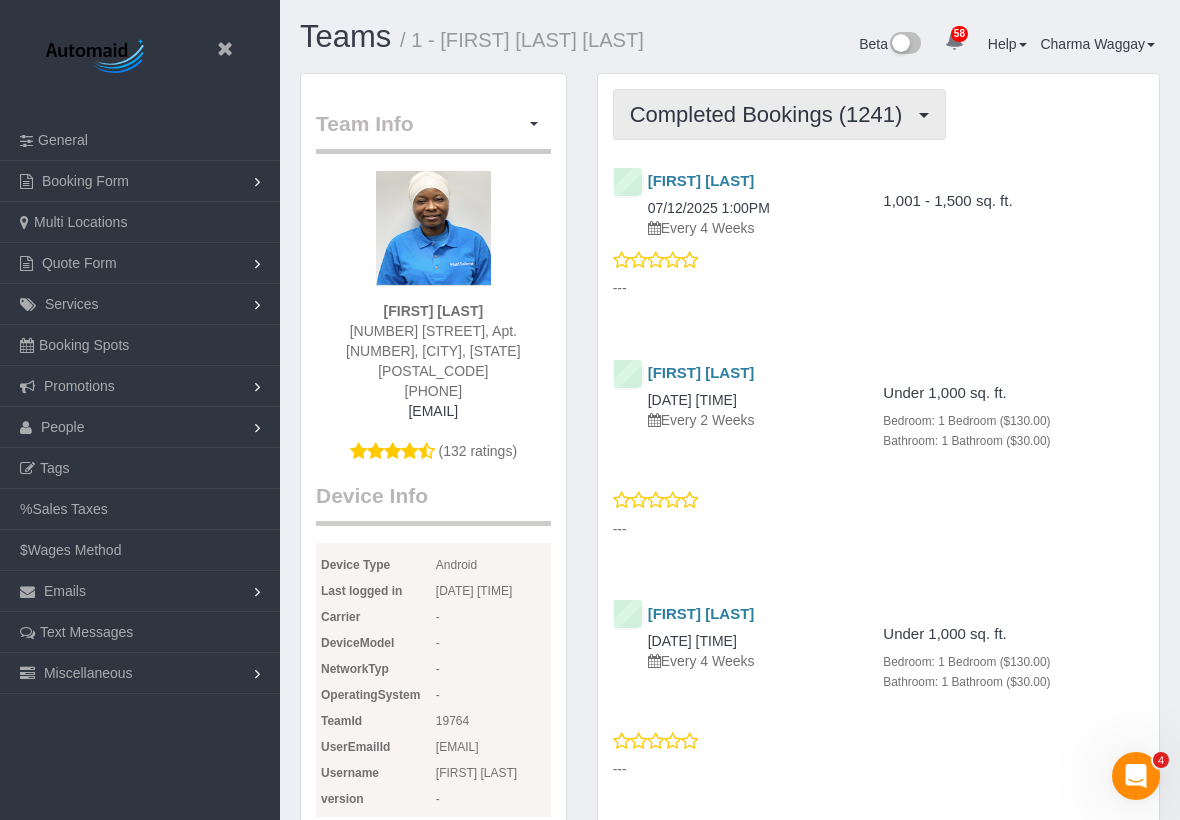 click on "Completed Bookings (1241)" at bounding box center (779, 114) 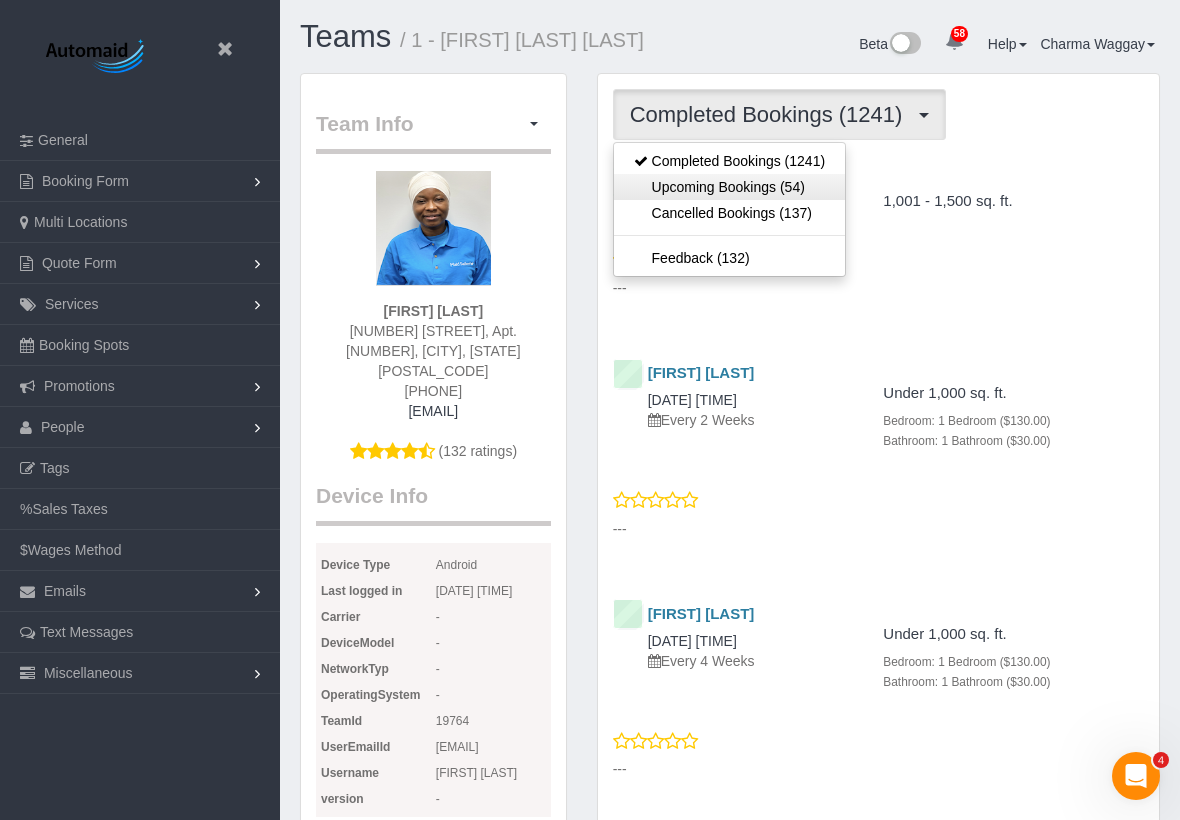 click on "Upcoming Bookings (54)" at bounding box center [729, 187] 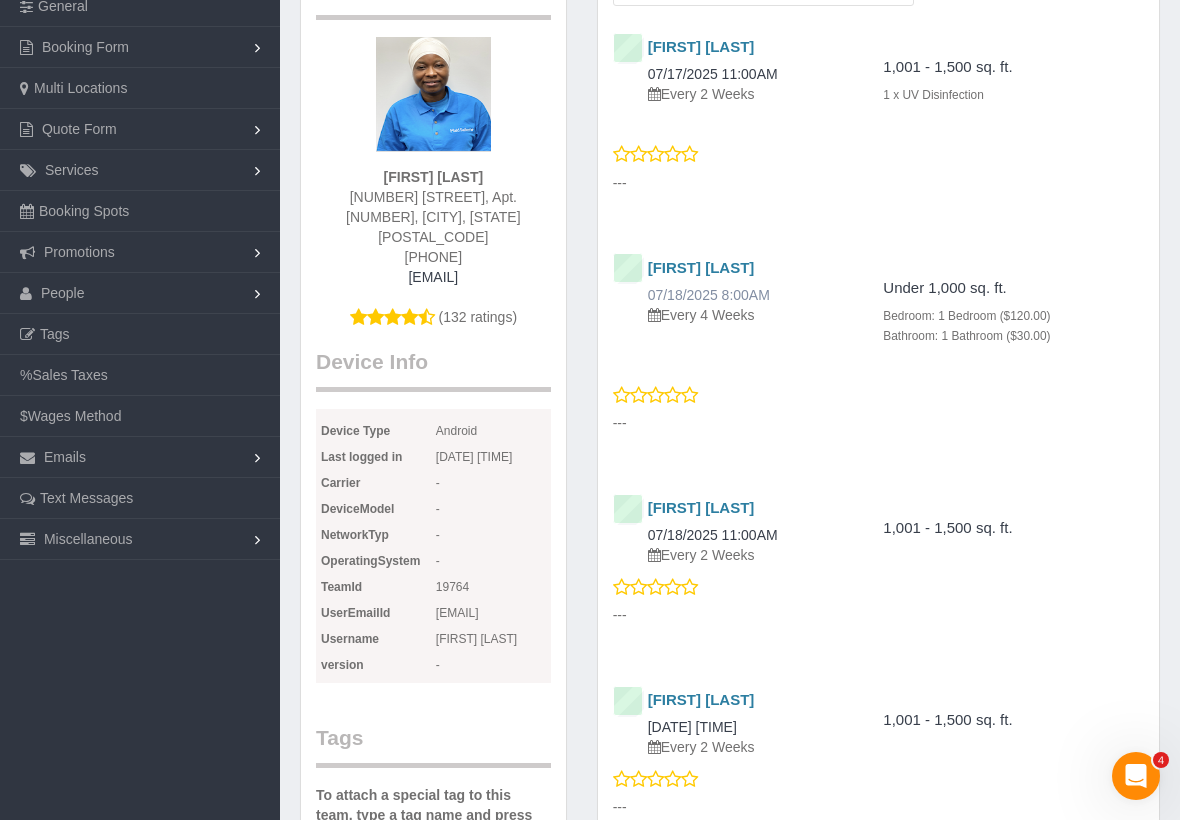 click on "07/18/2025 8:00AM" at bounding box center [709, 295] 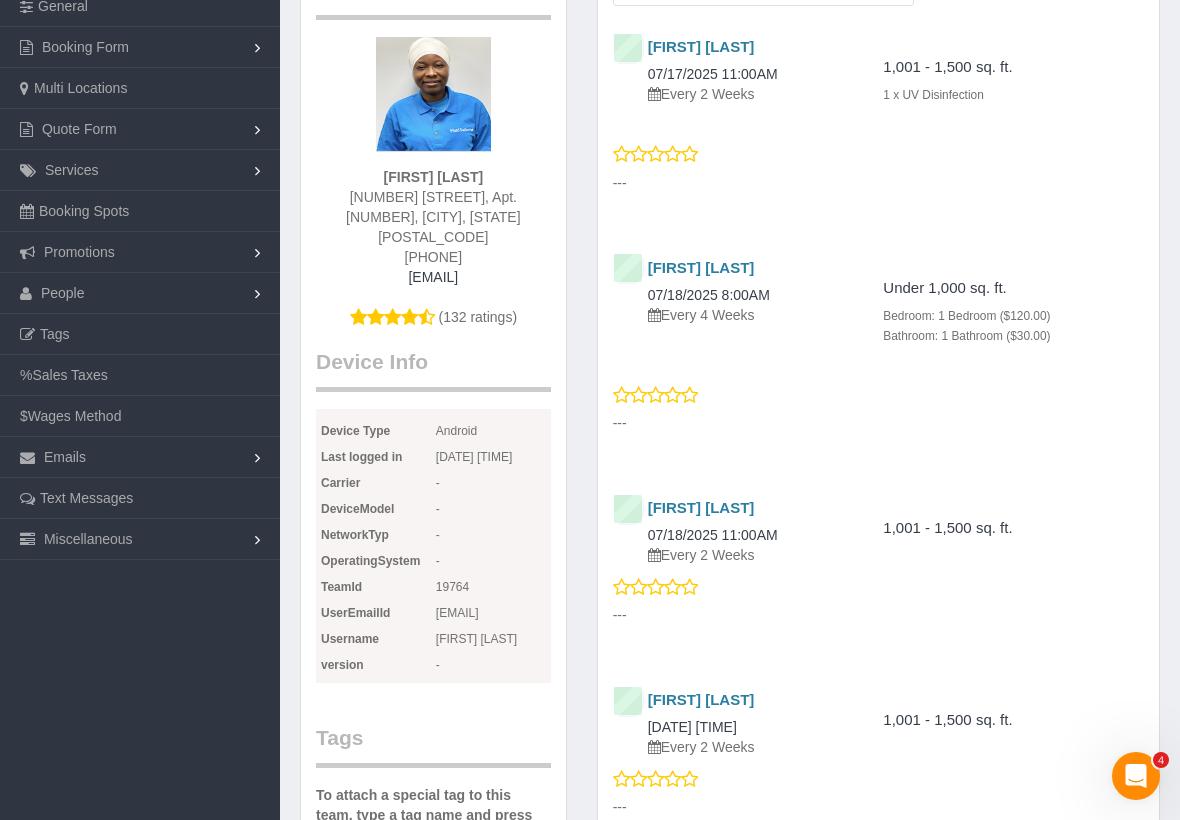 scroll, scrollTop: 116, scrollLeft: 0, axis: vertical 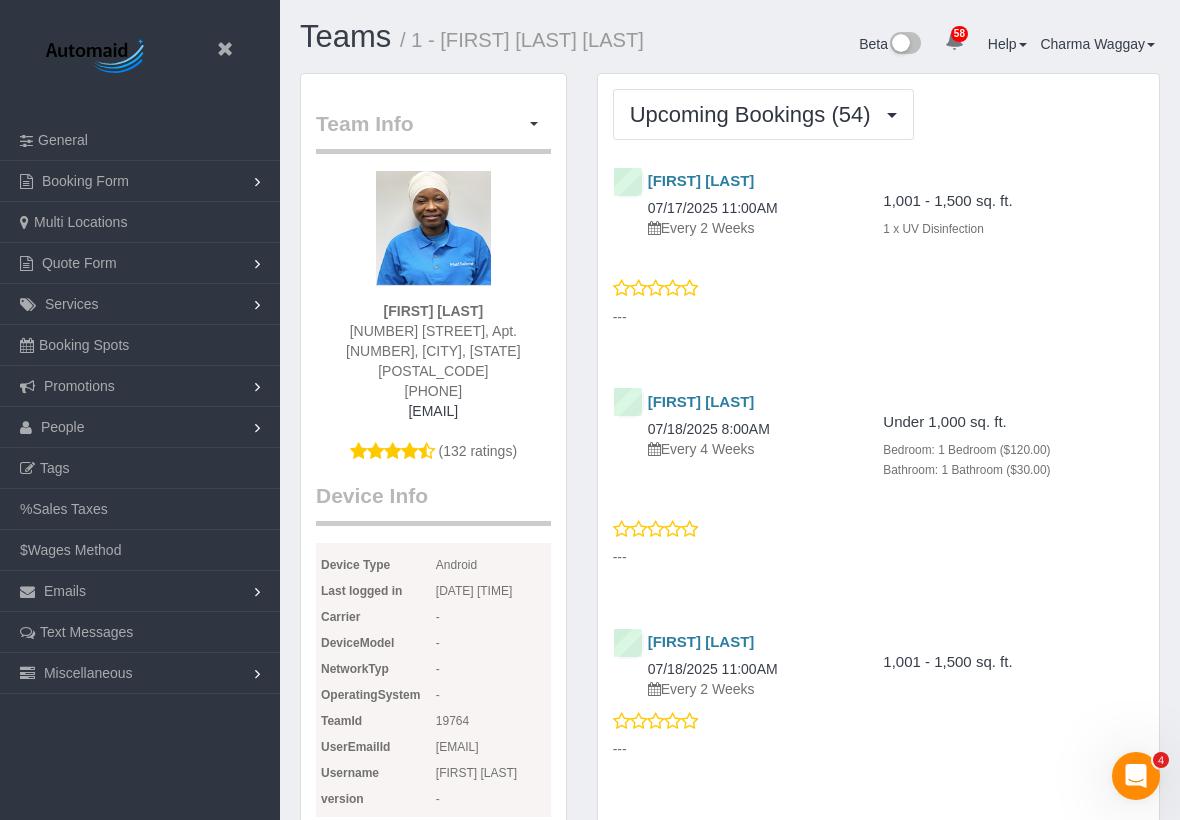 click on "Teams
/ 1 - [FIRST] [LAST]" at bounding box center (507, 41) 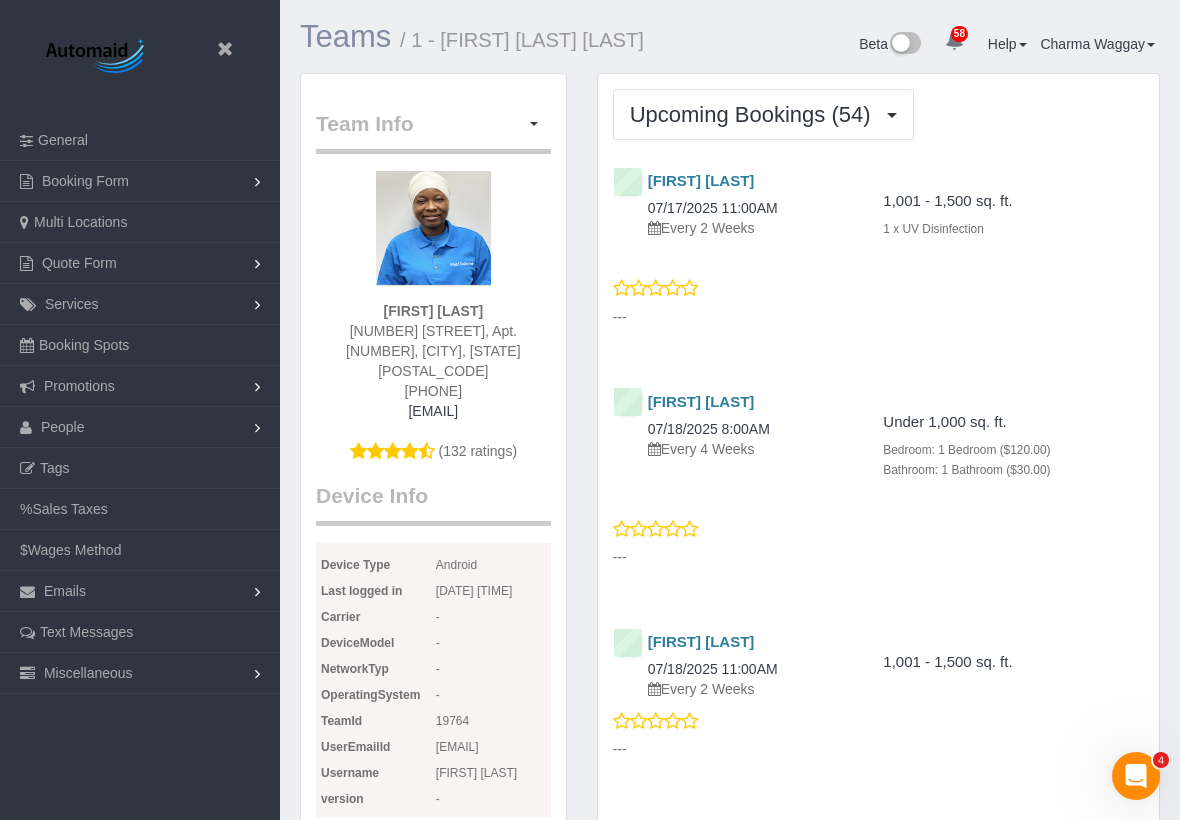 click on "Teams" at bounding box center [345, 36] 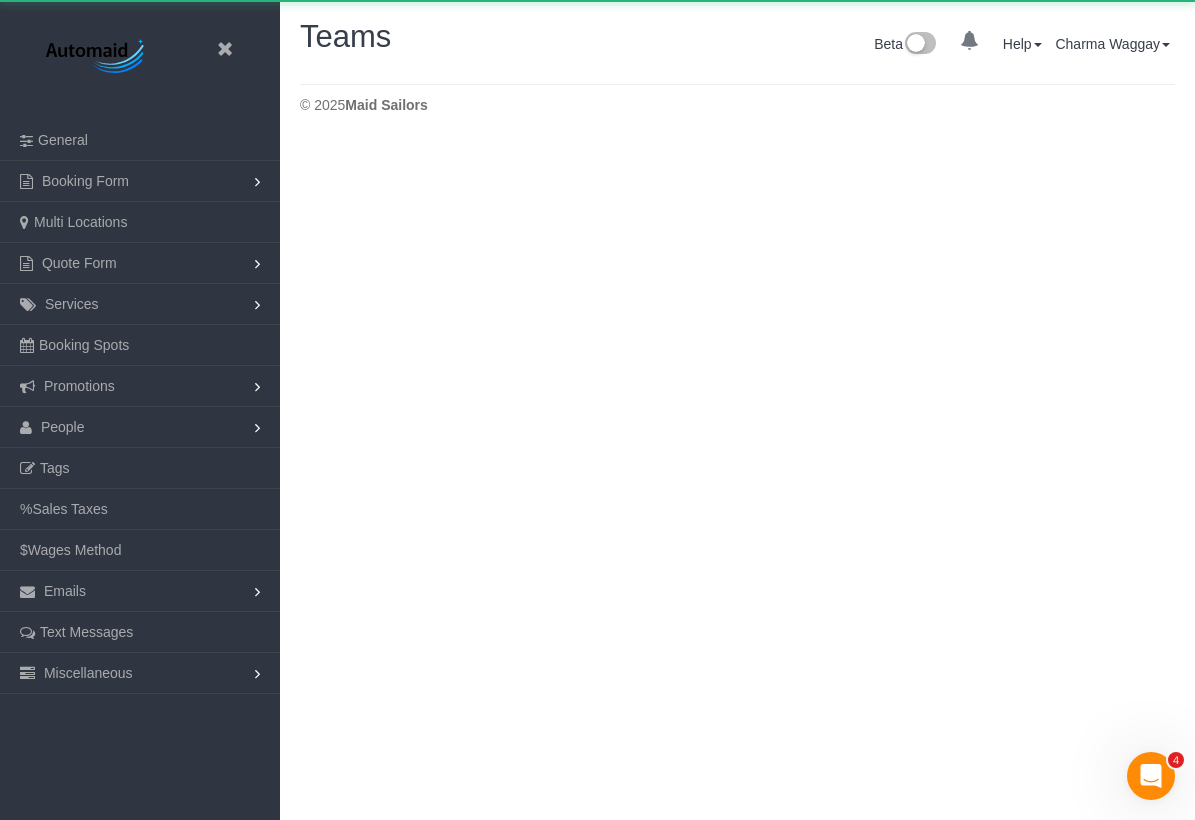 scroll, scrollTop: 143, scrollLeft: 1195, axis: both 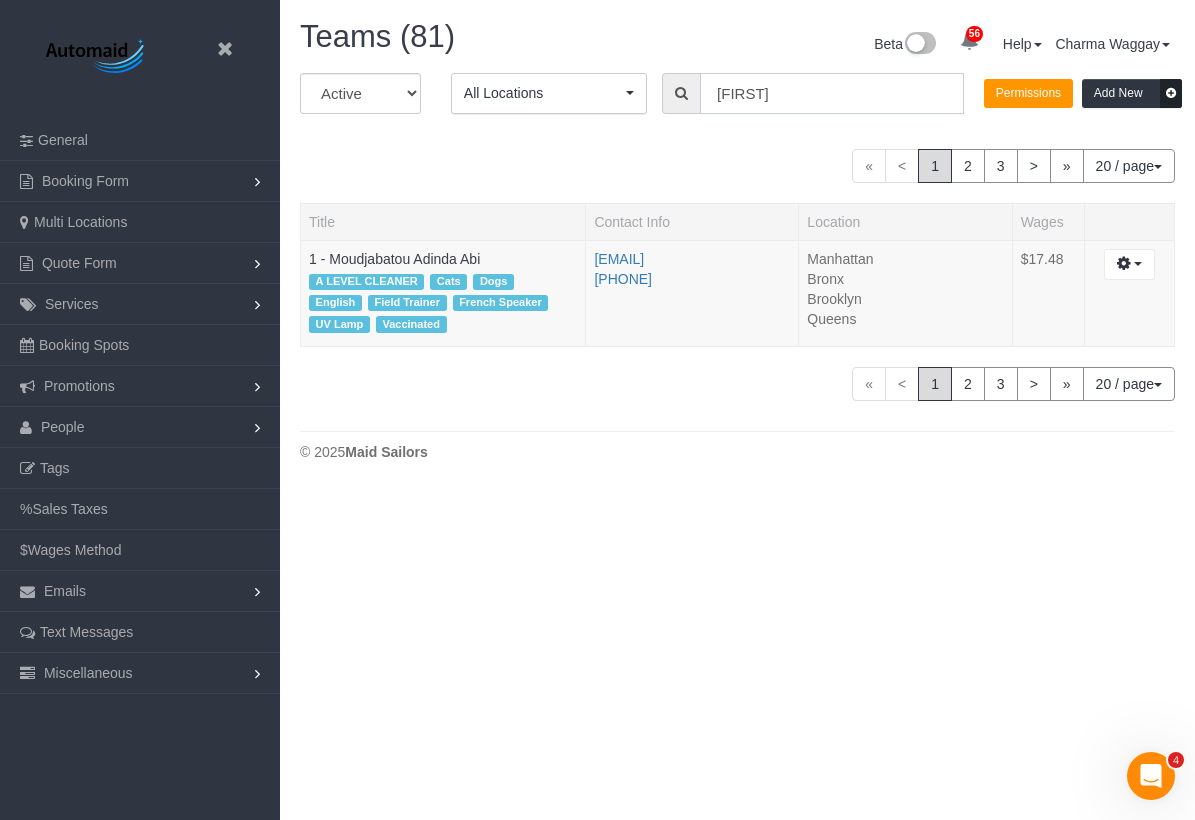 click on "[FIRST]" at bounding box center [832, 93] 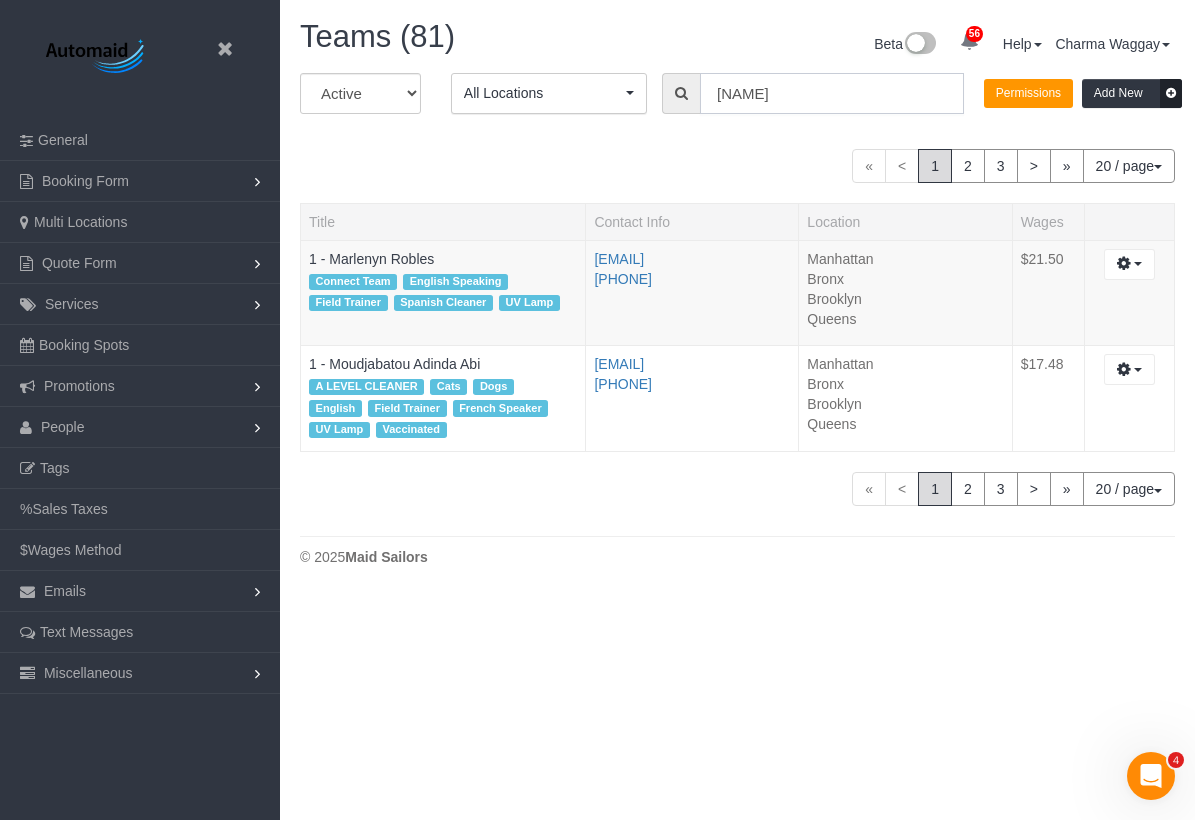 scroll, scrollTop: 99510, scrollLeft: 98805, axis: both 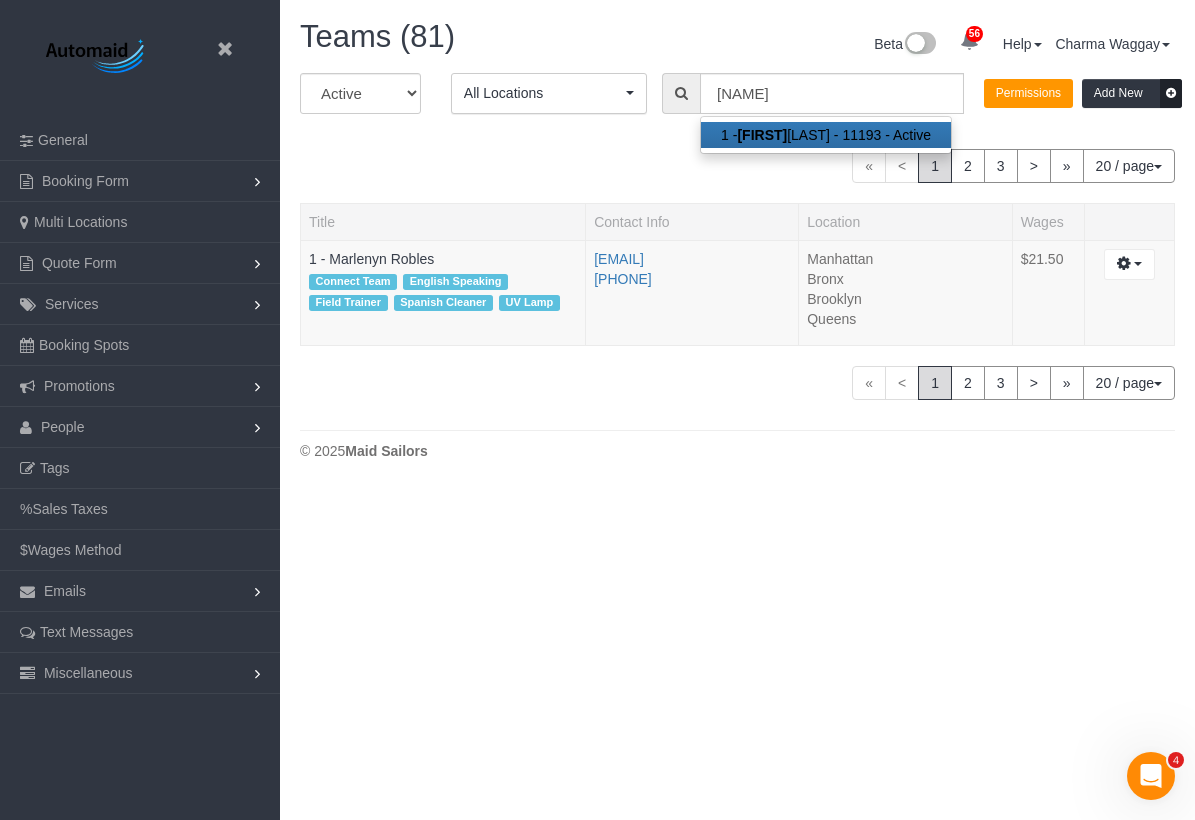 click on "1 -  [FIRST]  [LAST] - 11193 - Active" at bounding box center [826, 135] 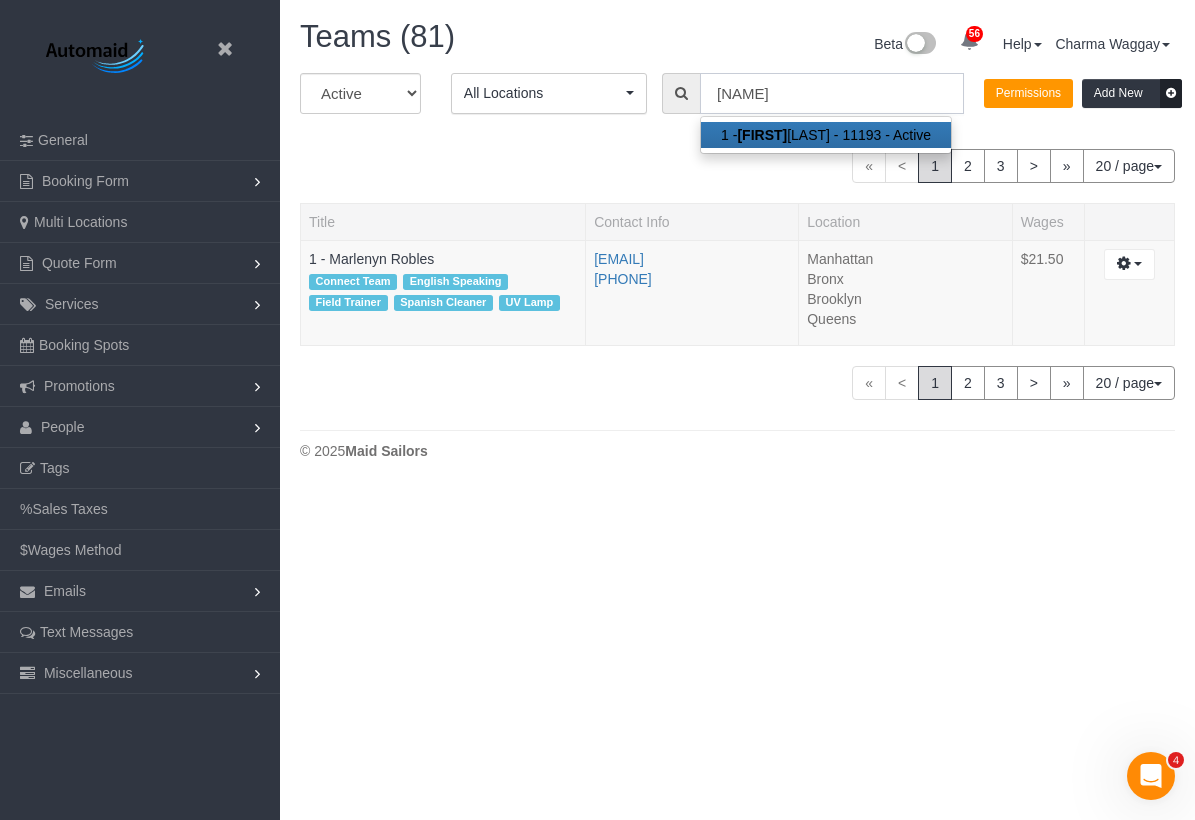 type on "1 - Marlenyn Robles" 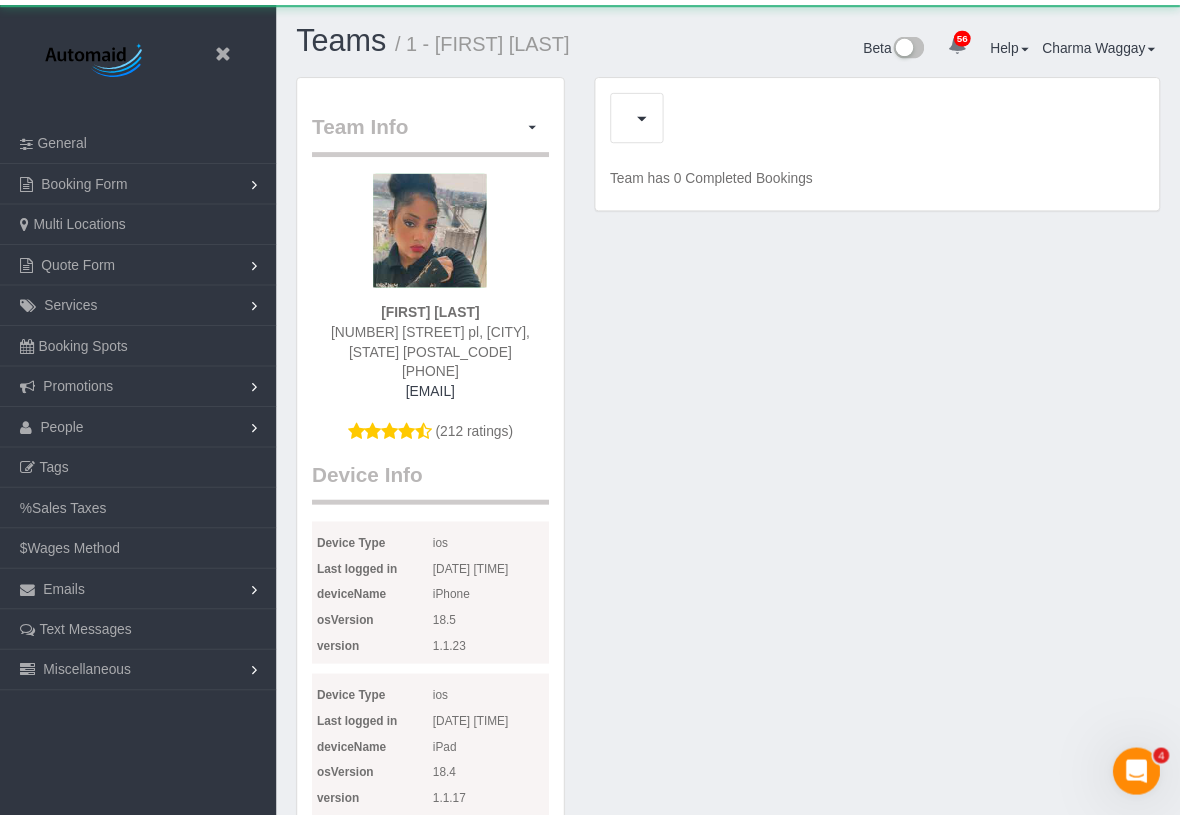 scroll, scrollTop: 97554, scrollLeft: 98820, axis: both 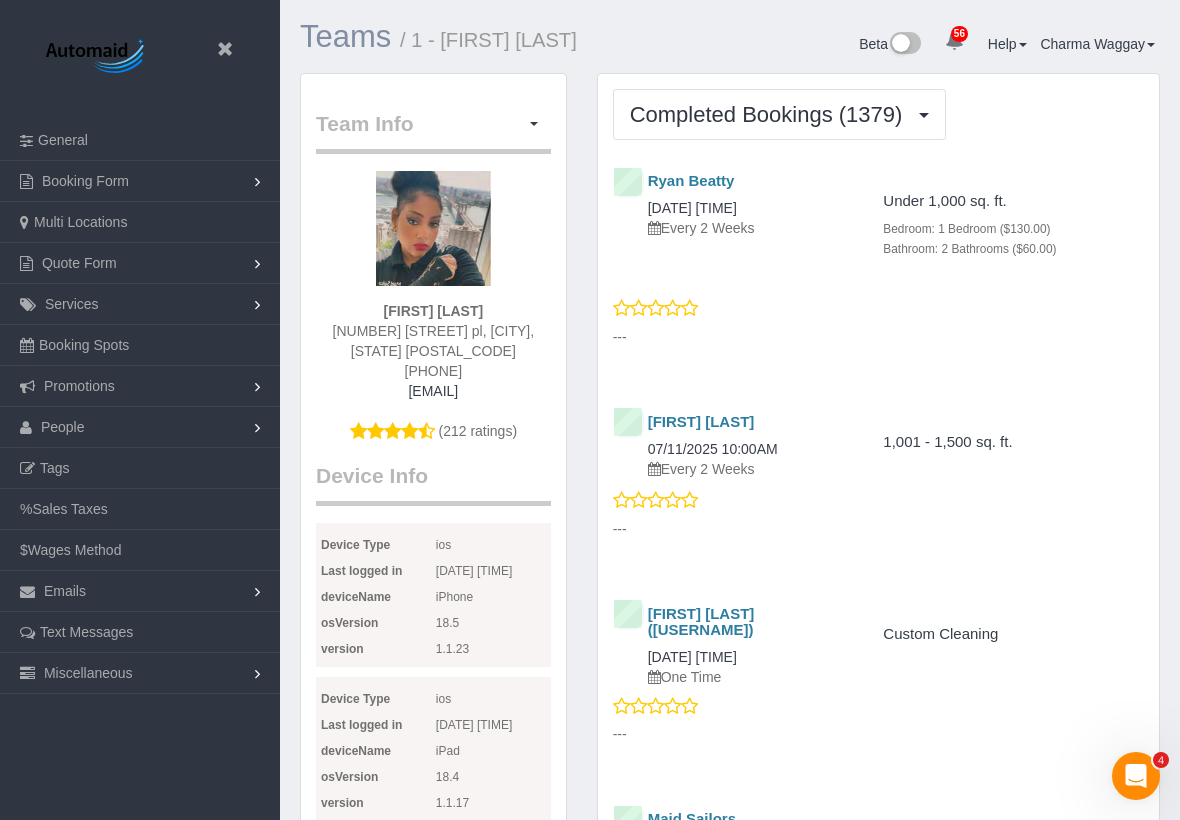 click on "Teams" at bounding box center [345, 36] 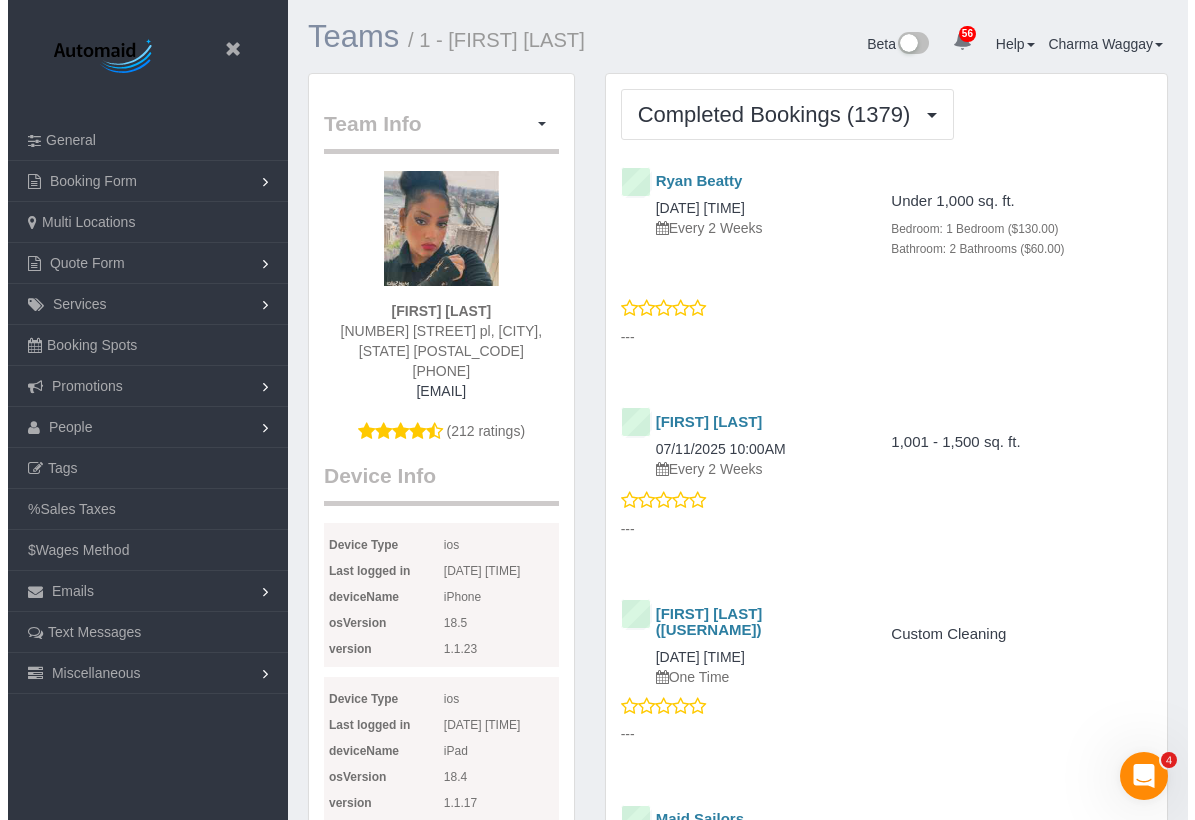 scroll, scrollTop: 5750, scrollLeft: 1180, axis: both 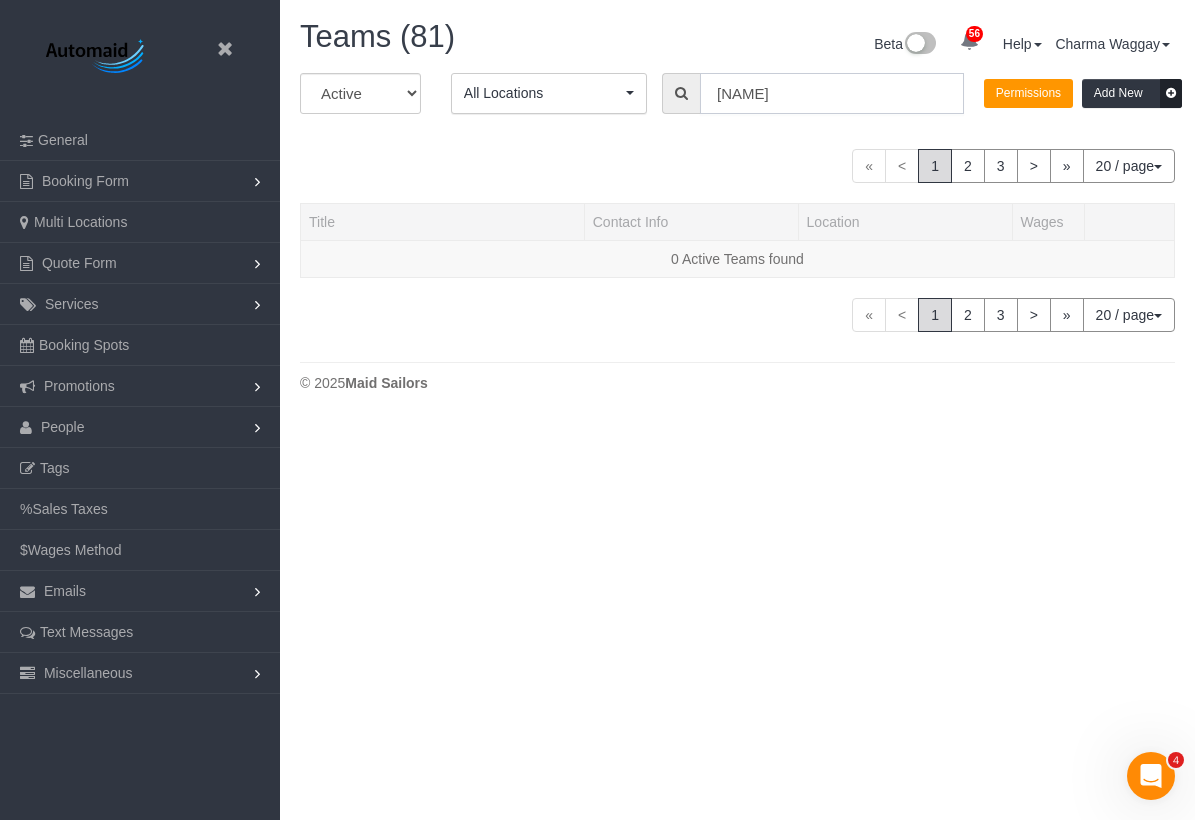 click on "[NAME]" at bounding box center (832, 93) 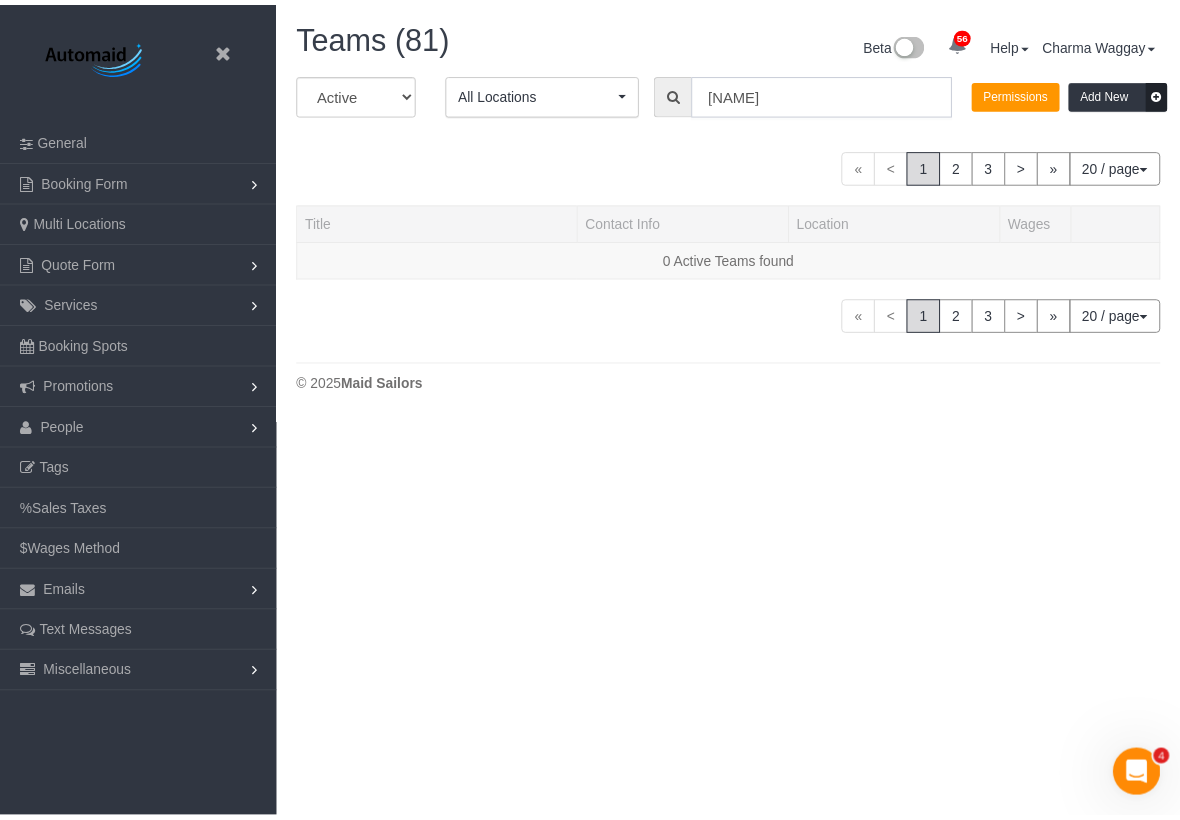 scroll, scrollTop: 490, scrollLeft: 1195, axis: both 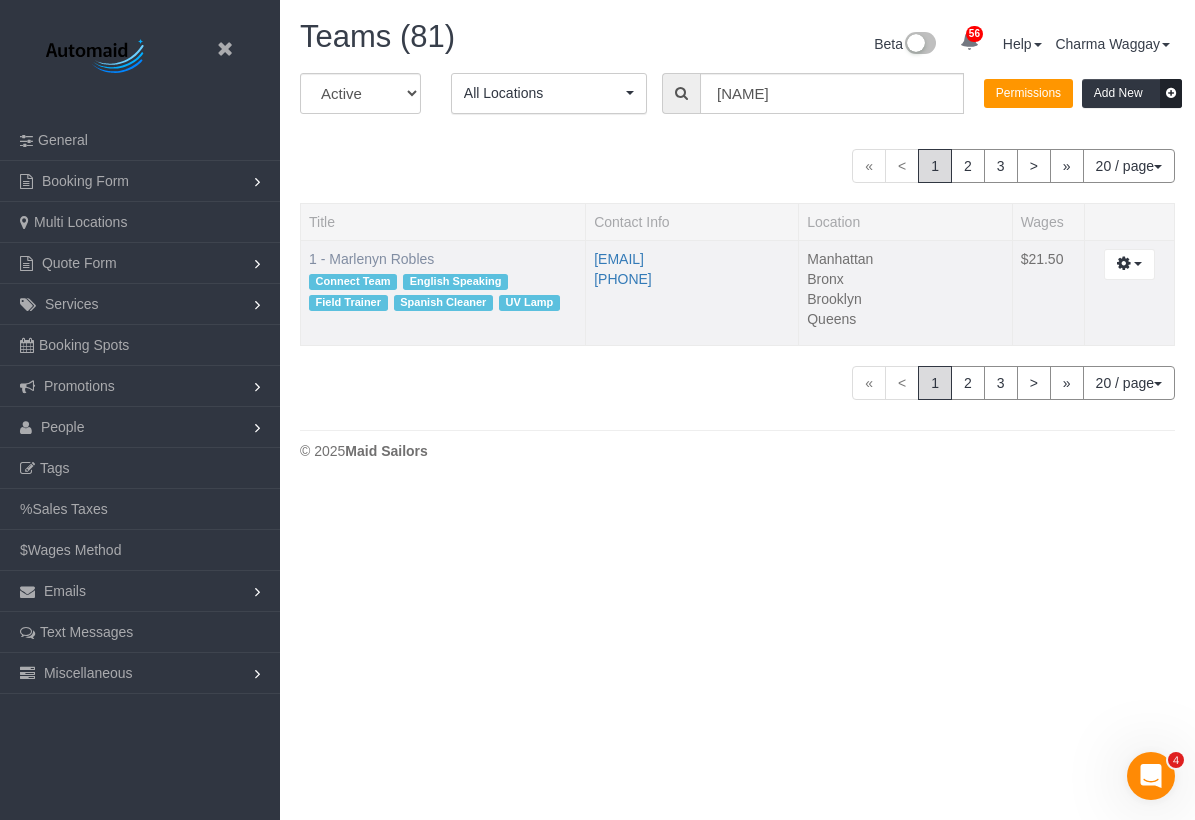 click on "1 - Marlenyn Robles" at bounding box center (371, 259) 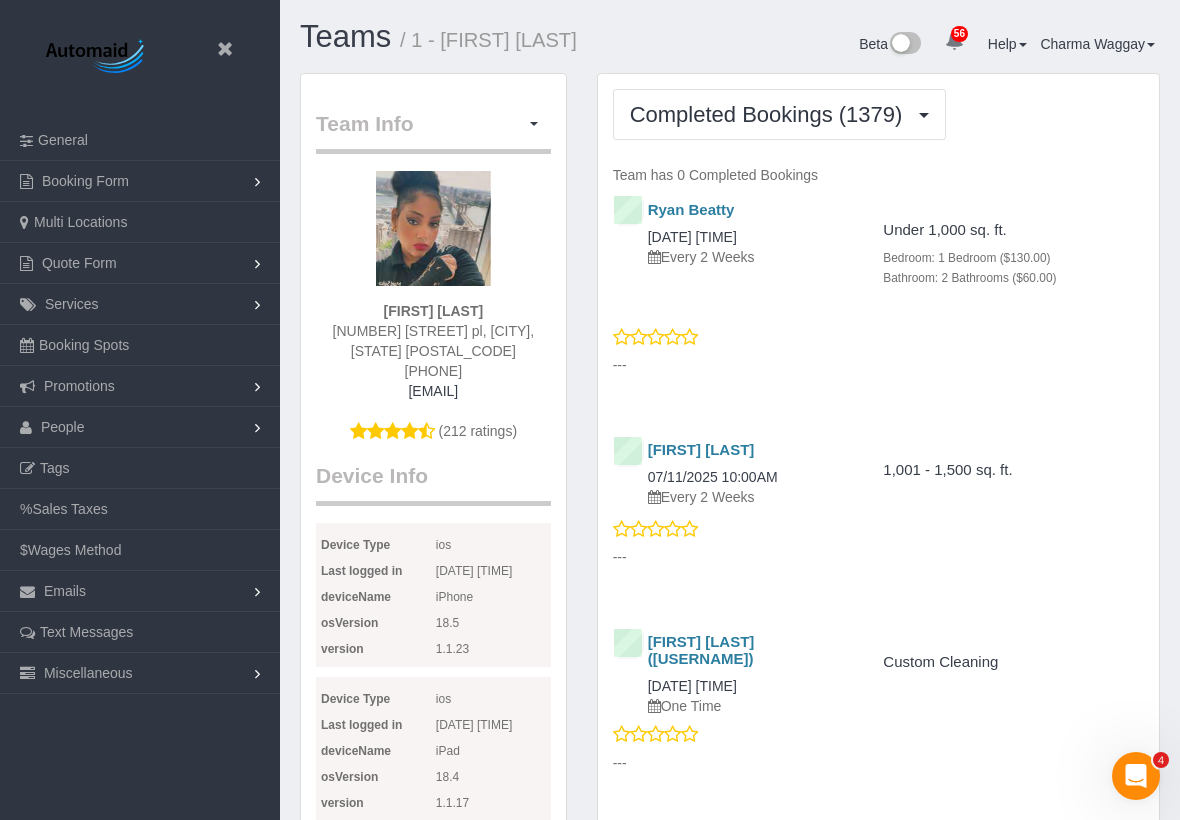 scroll, scrollTop: 94221, scrollLeft: 98820, axis: both 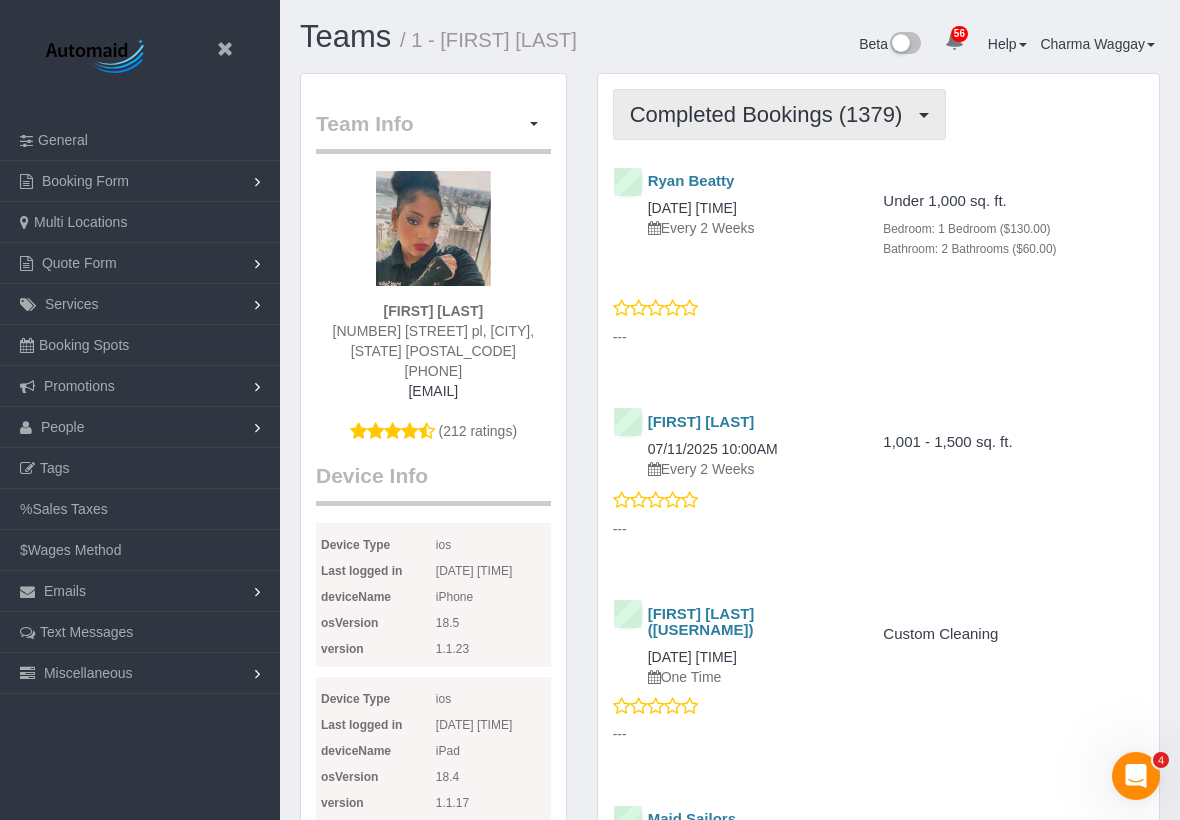 click on "Completed Bookings (1379)" at bounding box center (771, 114) 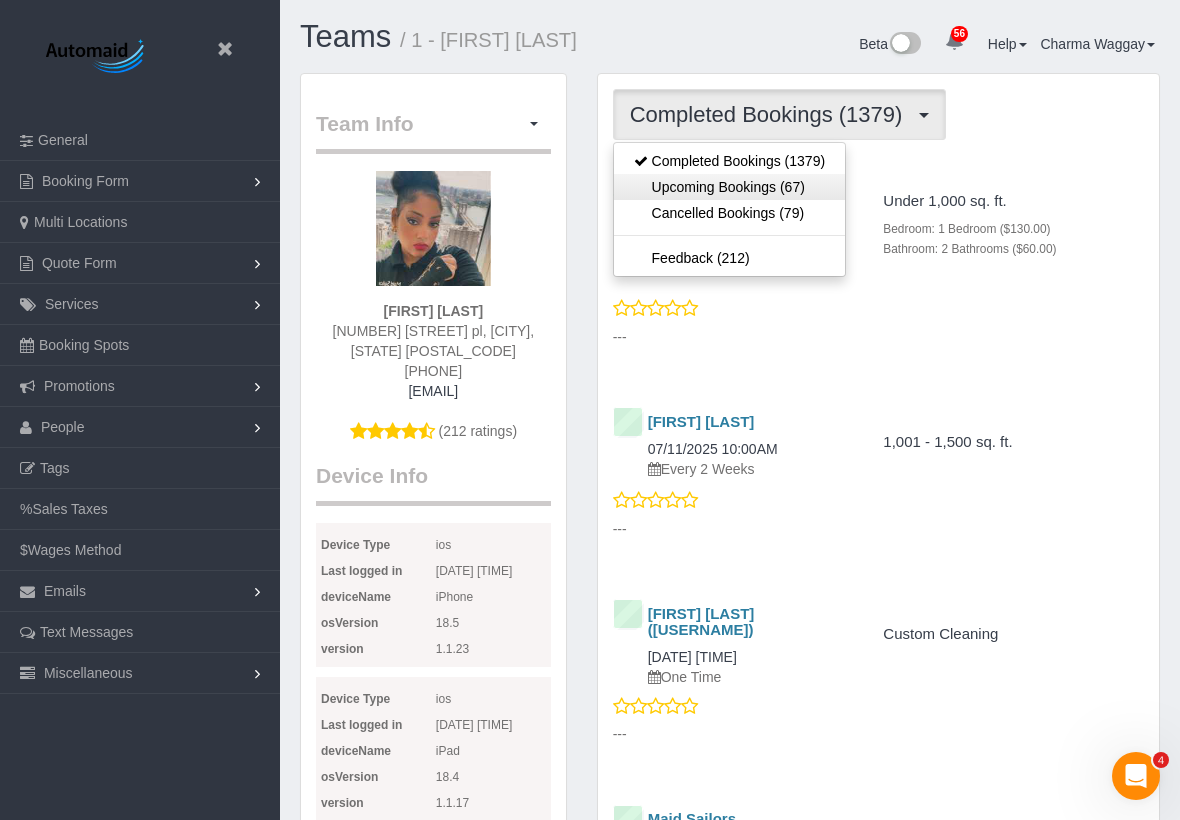 click on "Upcoming Bookings (67)" at bounding box center [729, 187] 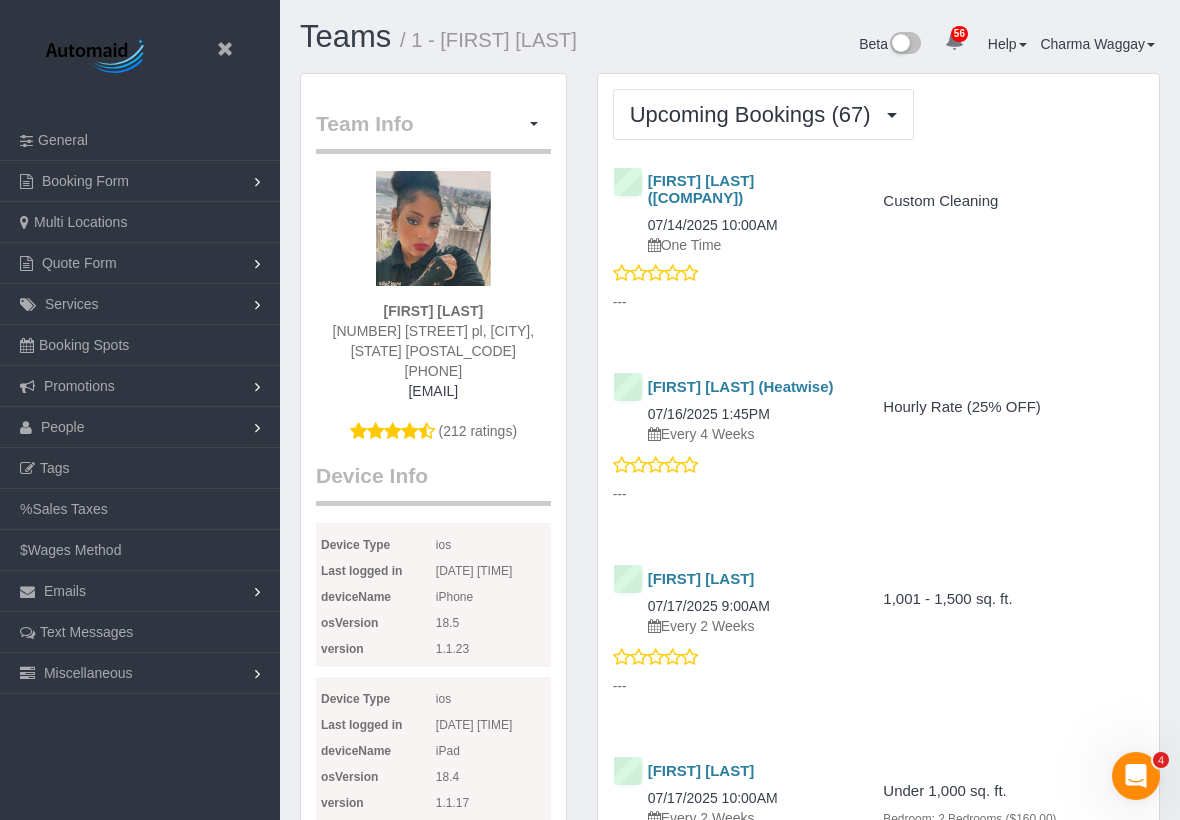 scroll, scrollTop: 94010, scrollLeft: 98820, axis: both 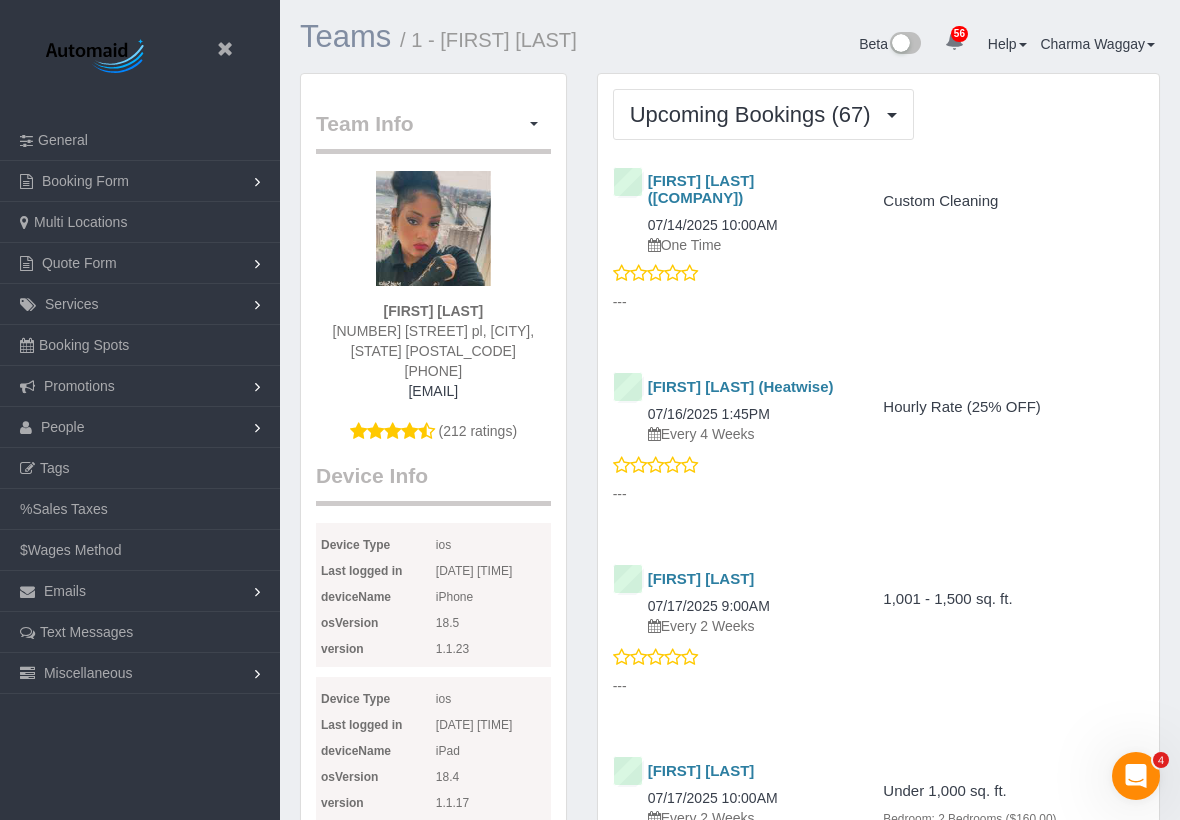 click on "Teams" at bounding box center (345, 36) 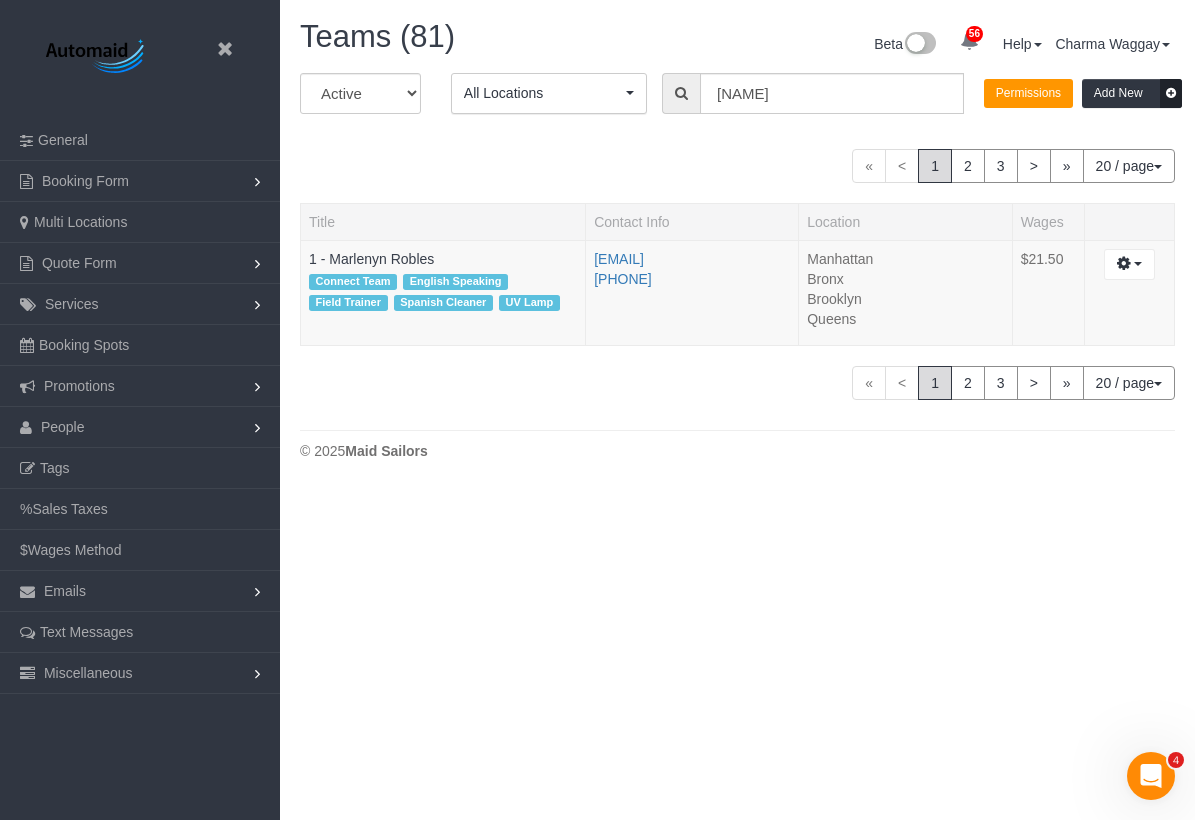 scroll, scrollTop: 99510, scrollLeft: 98805, axis: both 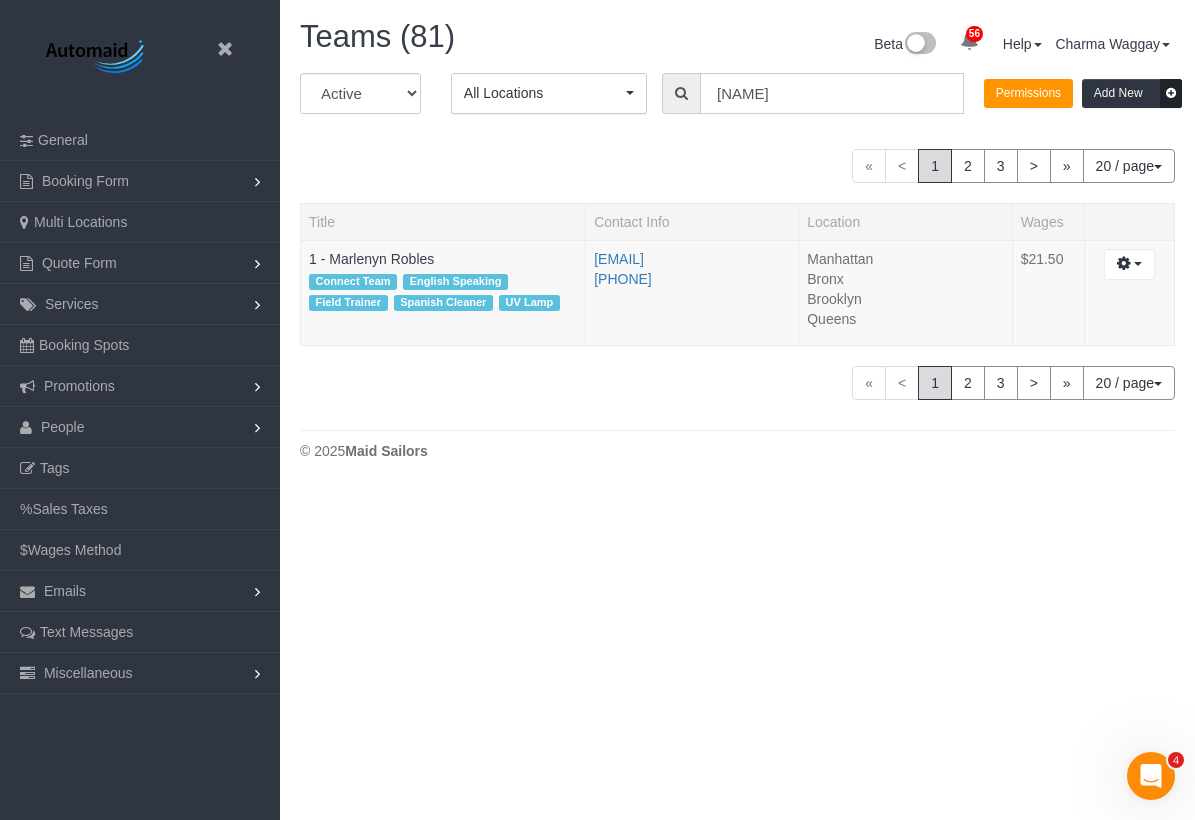 click on "[NAME]" at bounding box center (832, 93) 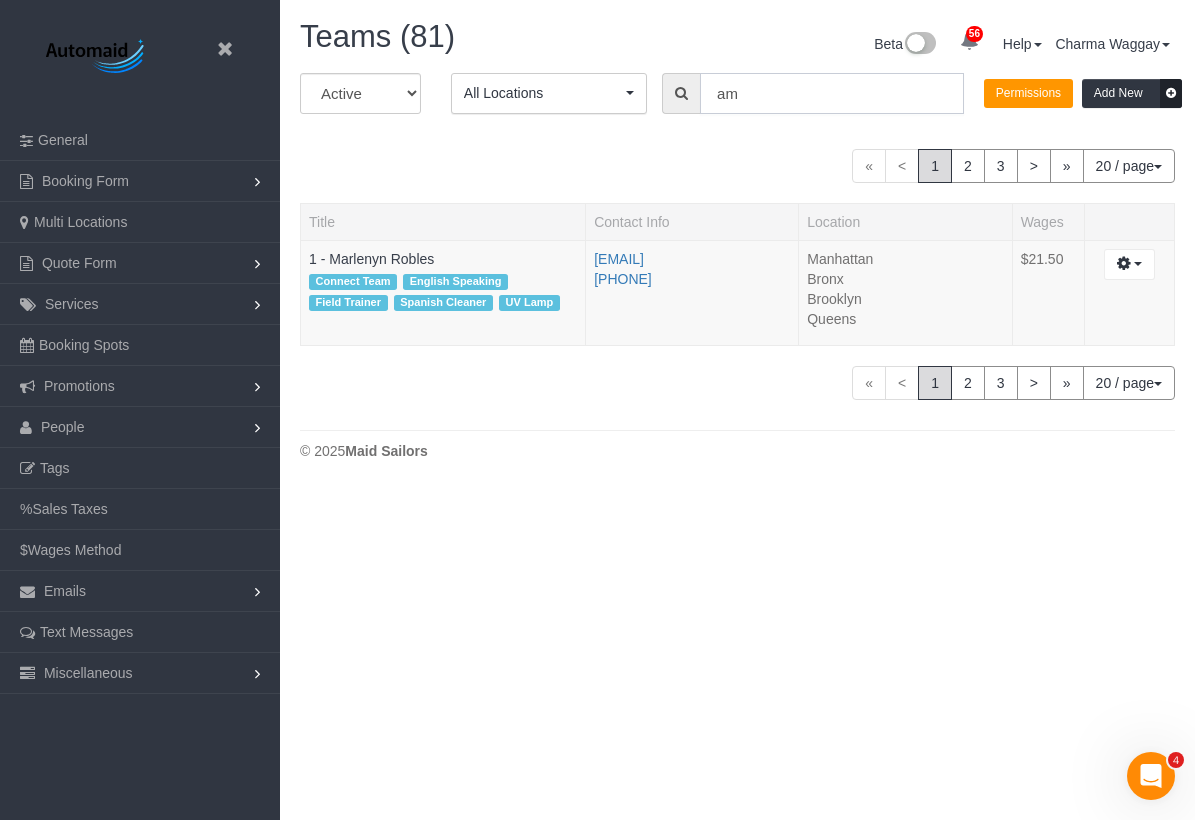 type on "a" 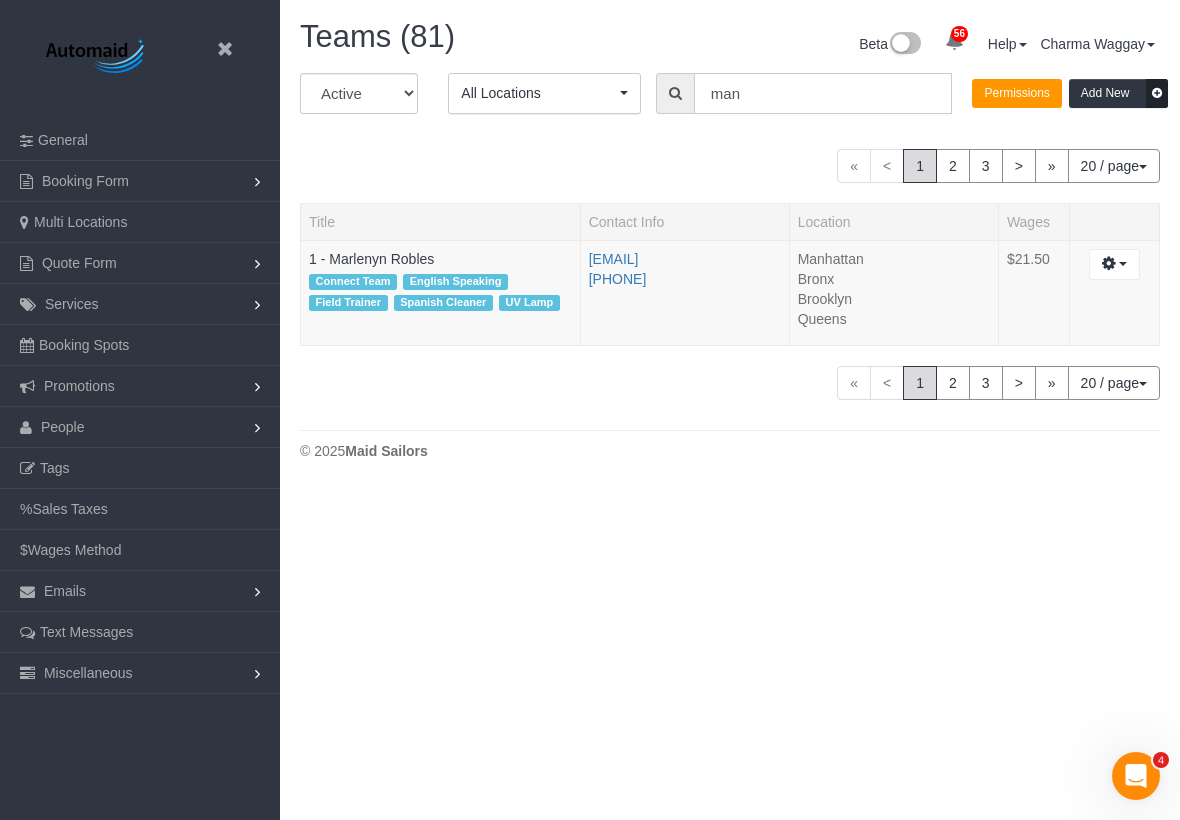 scroll, scrollTop: 98831, scrollLeft: 98820, axis: both 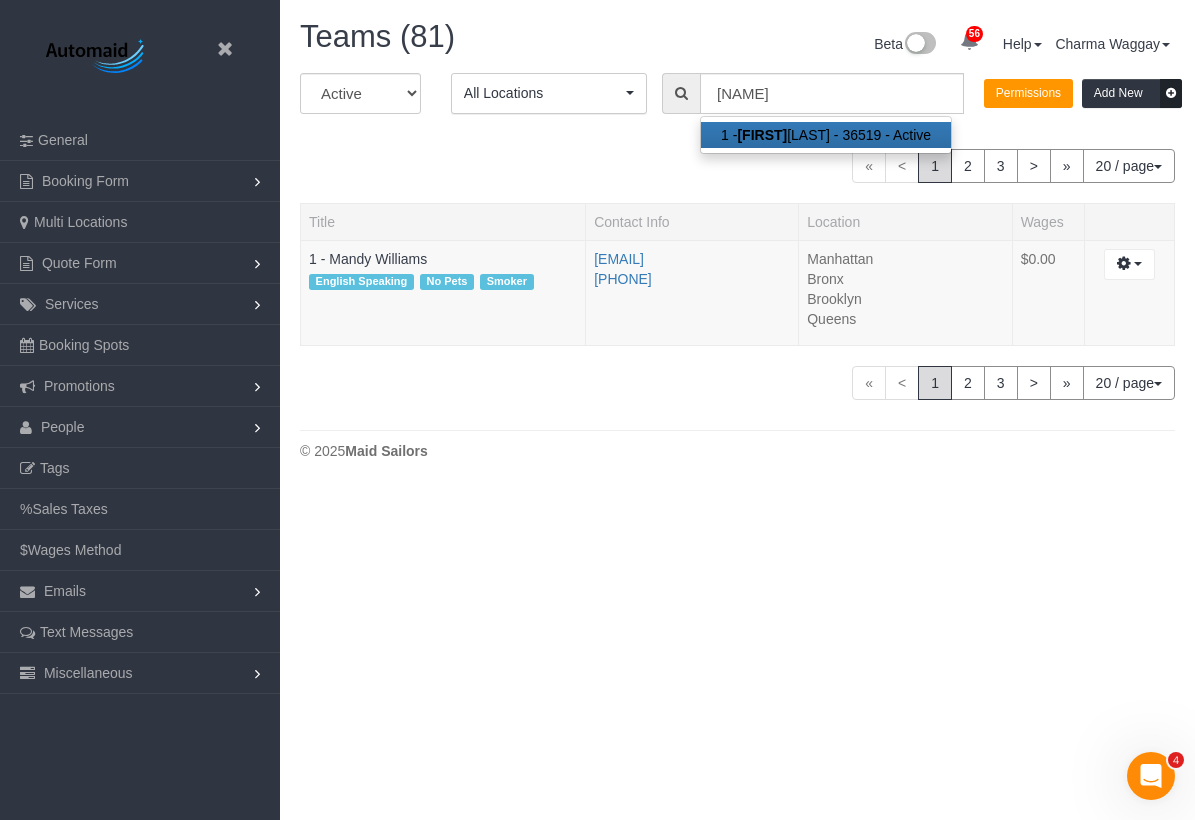click on "1 -  [FIRST]  [LAST] - 36519 - Active" at bounding box center (826, 135) 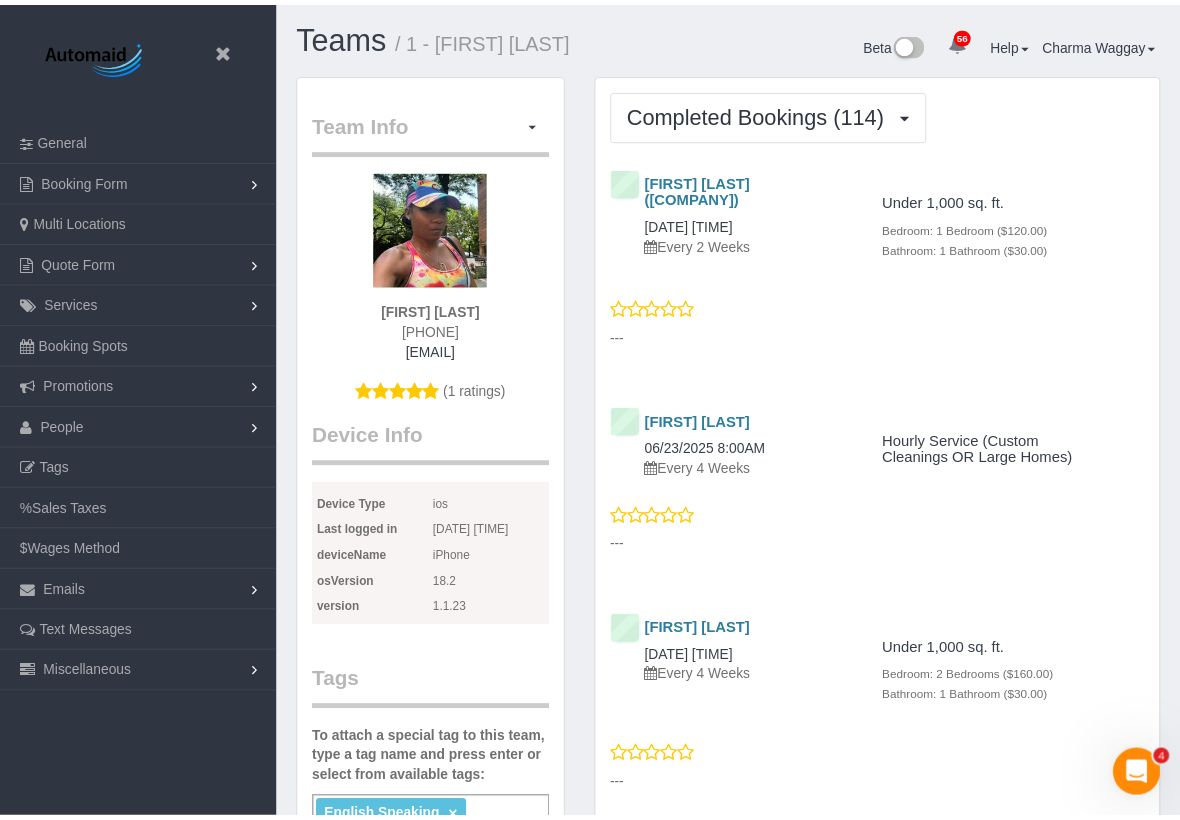 scroll, scrollTop: 5144, scrollLeft: 0, axis: vertical 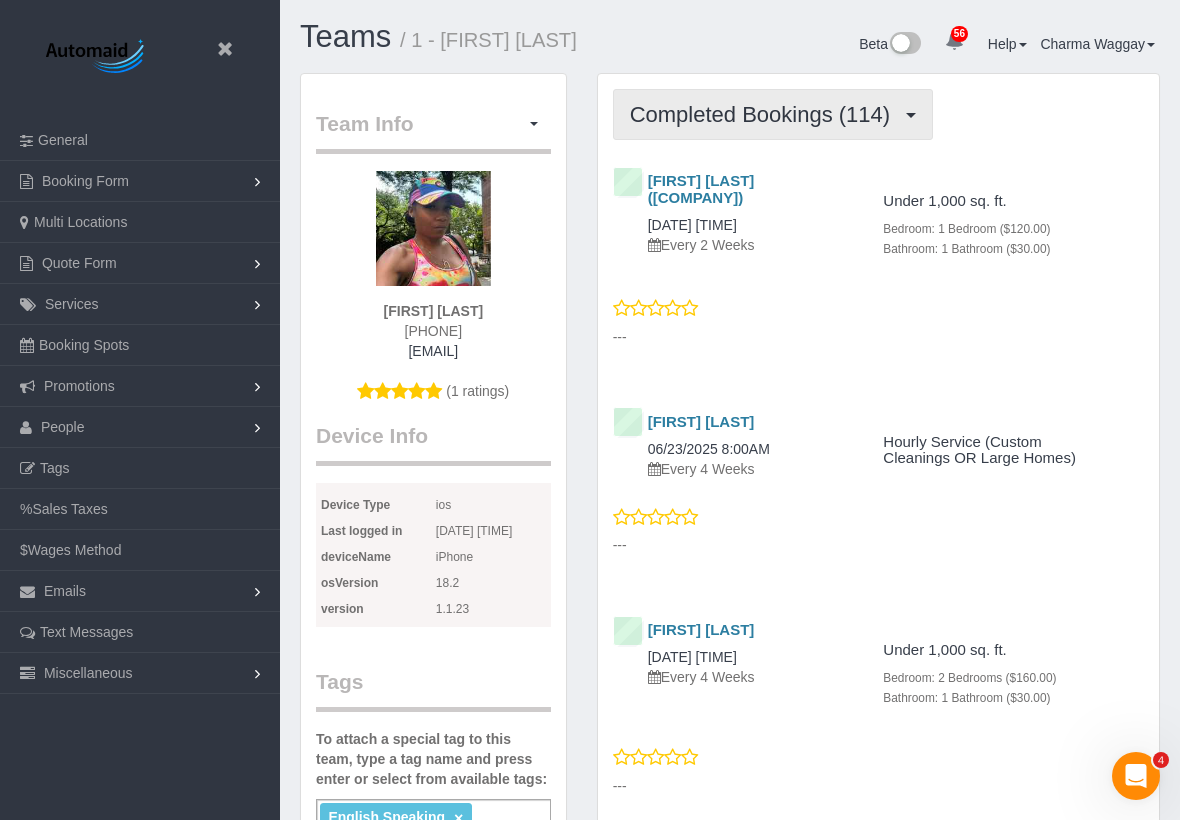 click on "Completed Bookings (114)" at bounding box center (773, 114) 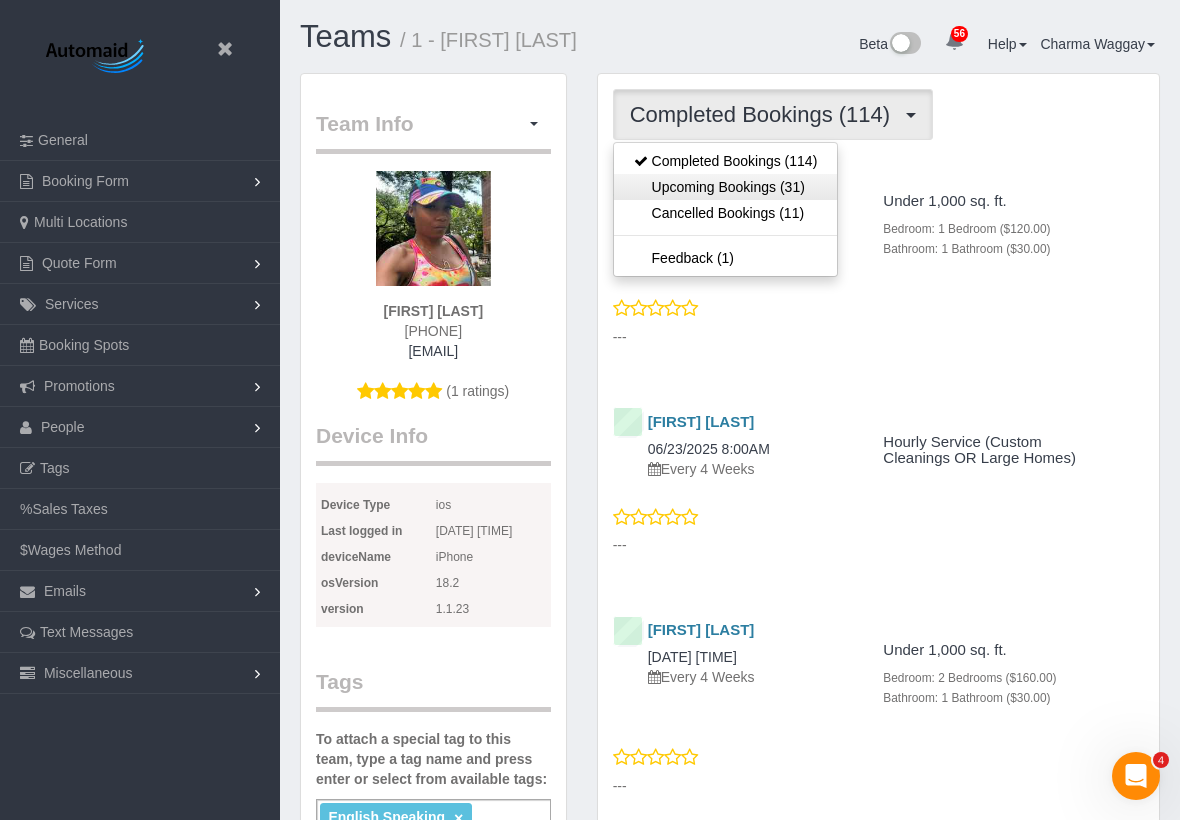 click on "Upcoming Bookings (31)" at bounding box center (726, 187) 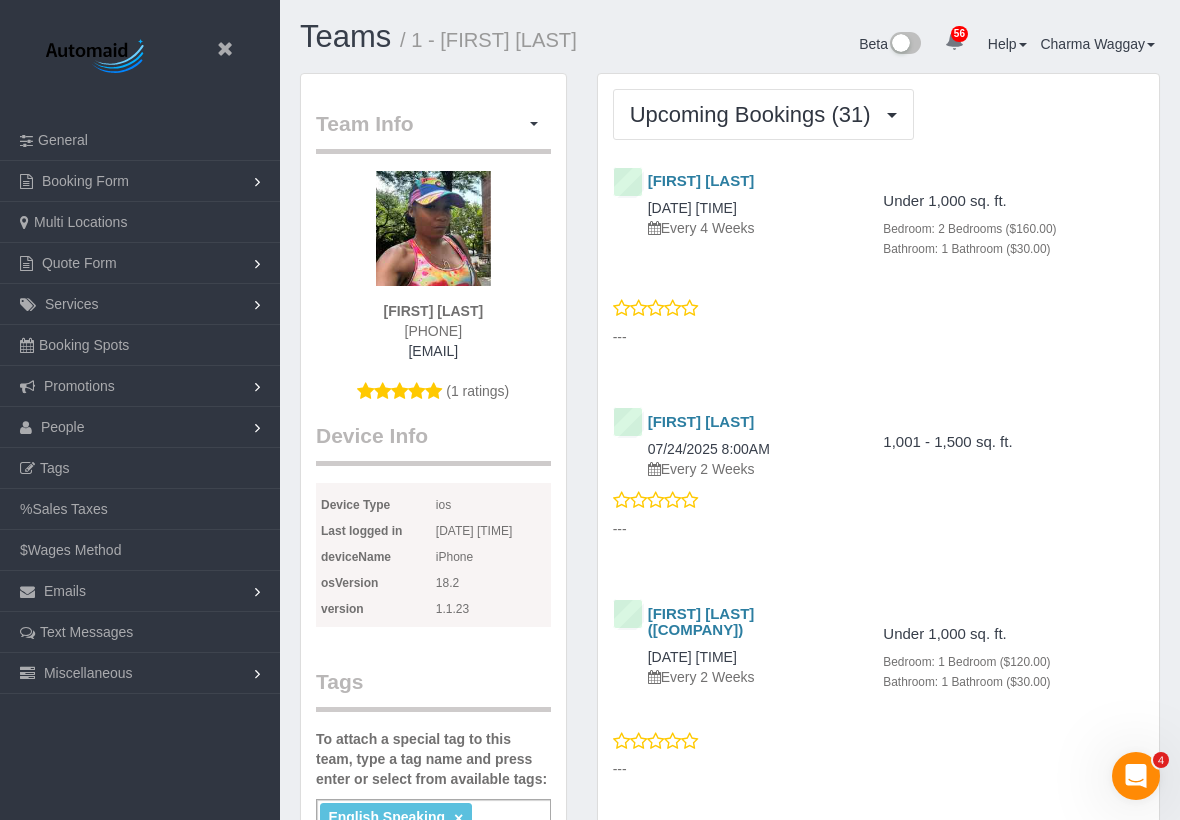 scroll, scrollTop: 6062, scrollLeft: 1180, axis: both 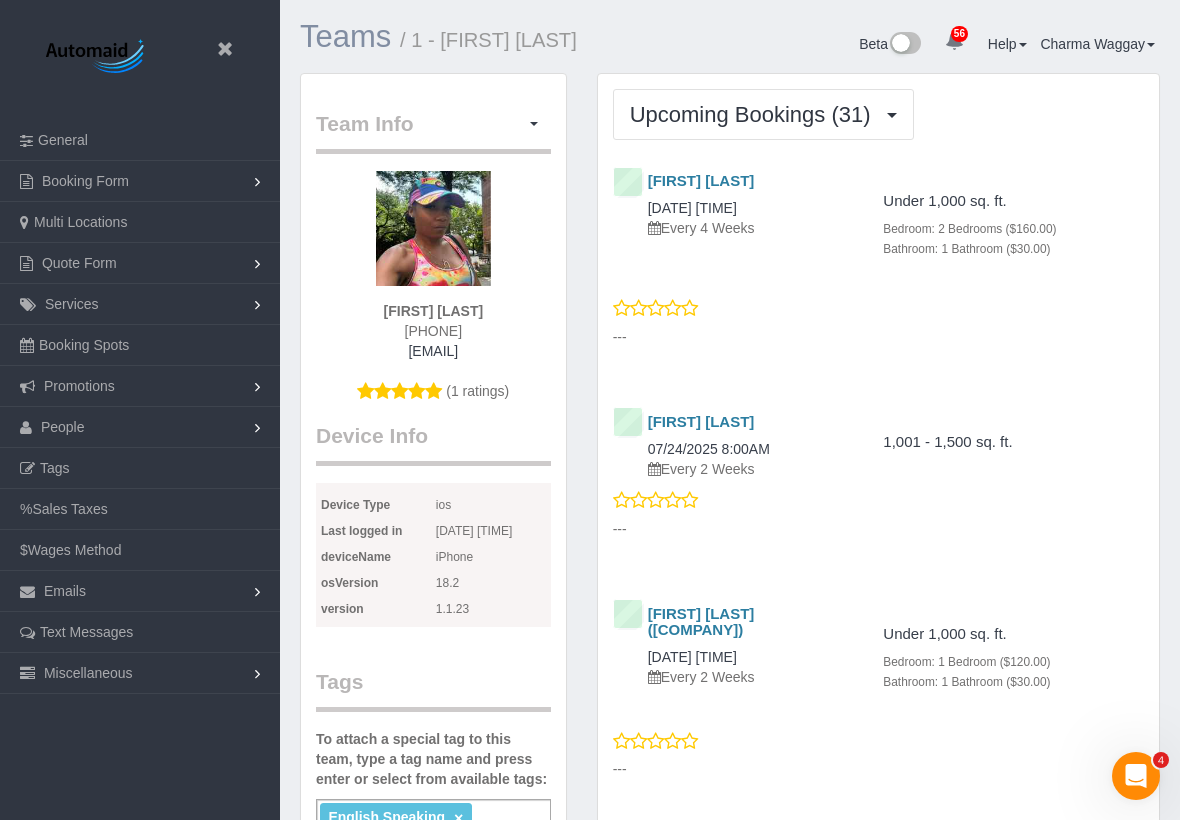 click on "Teams" at bounding box center [345, 36] 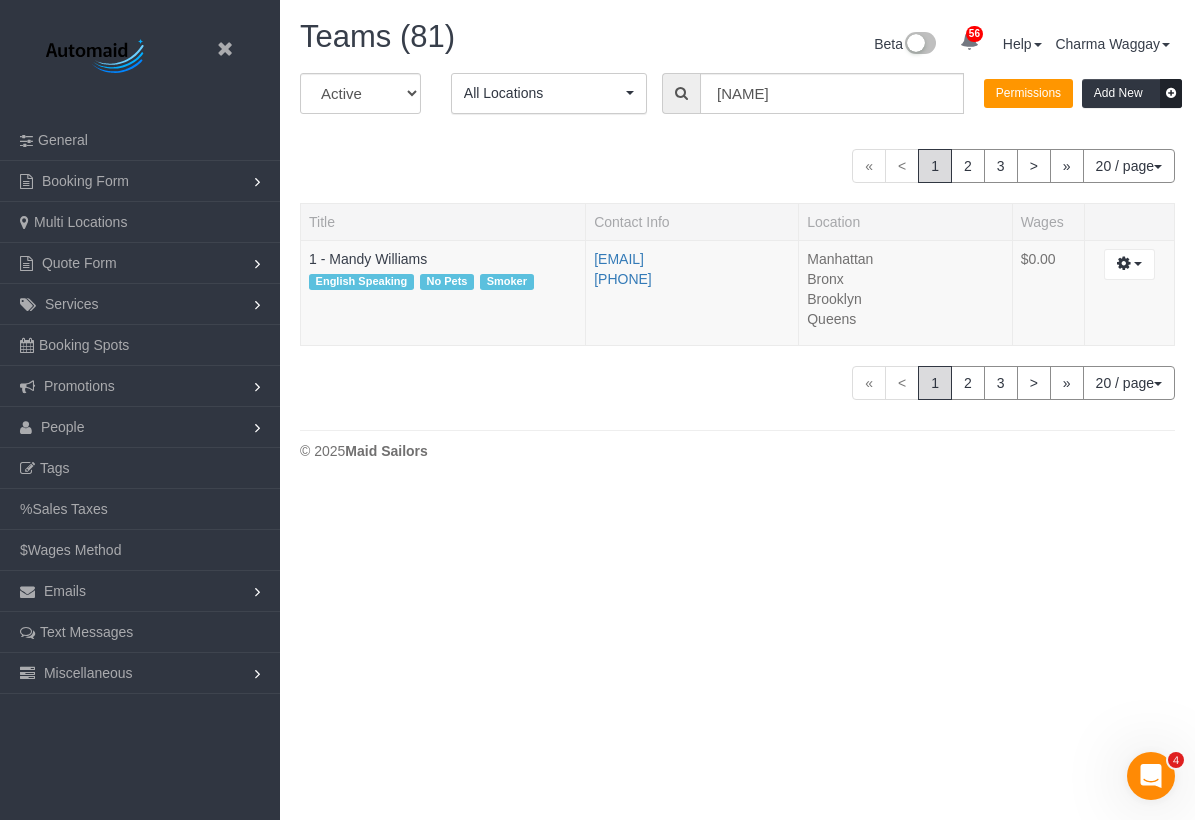 scroll, scrollTop: 490, scrollLeft: 1195, axis: both 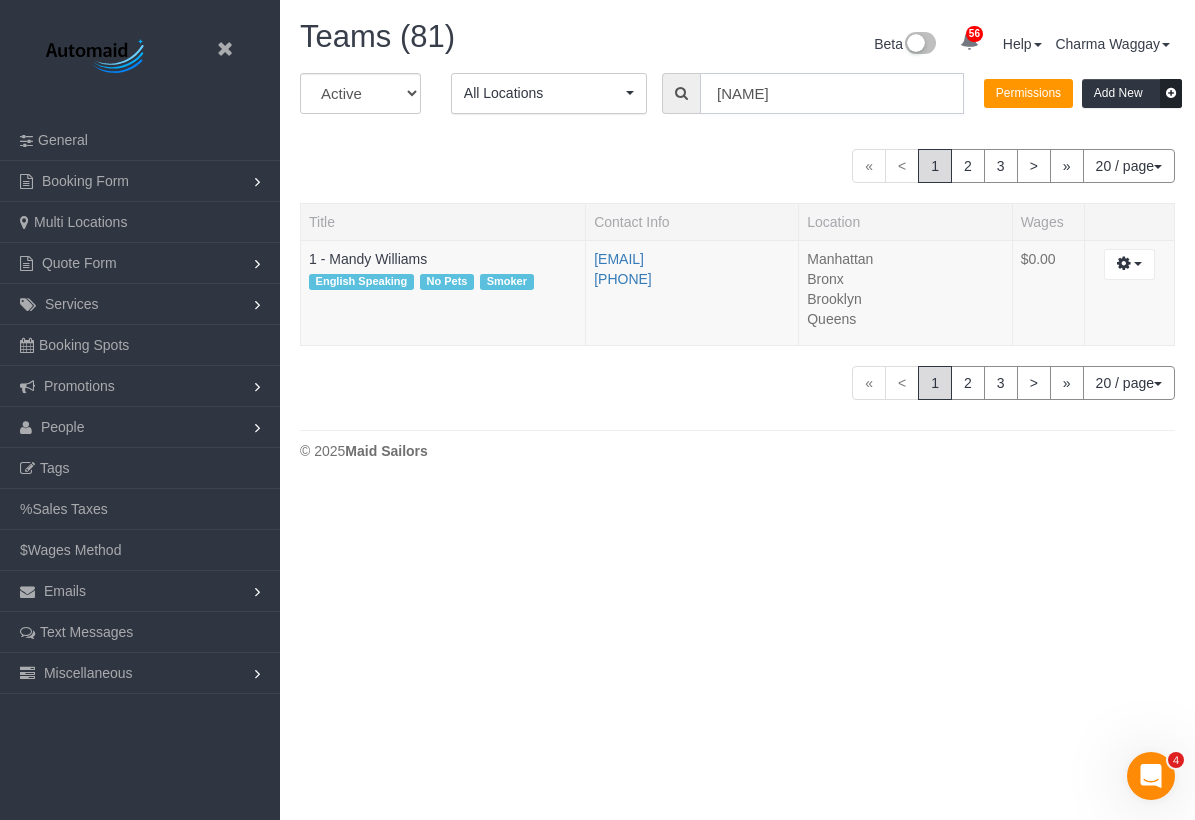 click on "[NAME]" at bounding box center (832, 93) 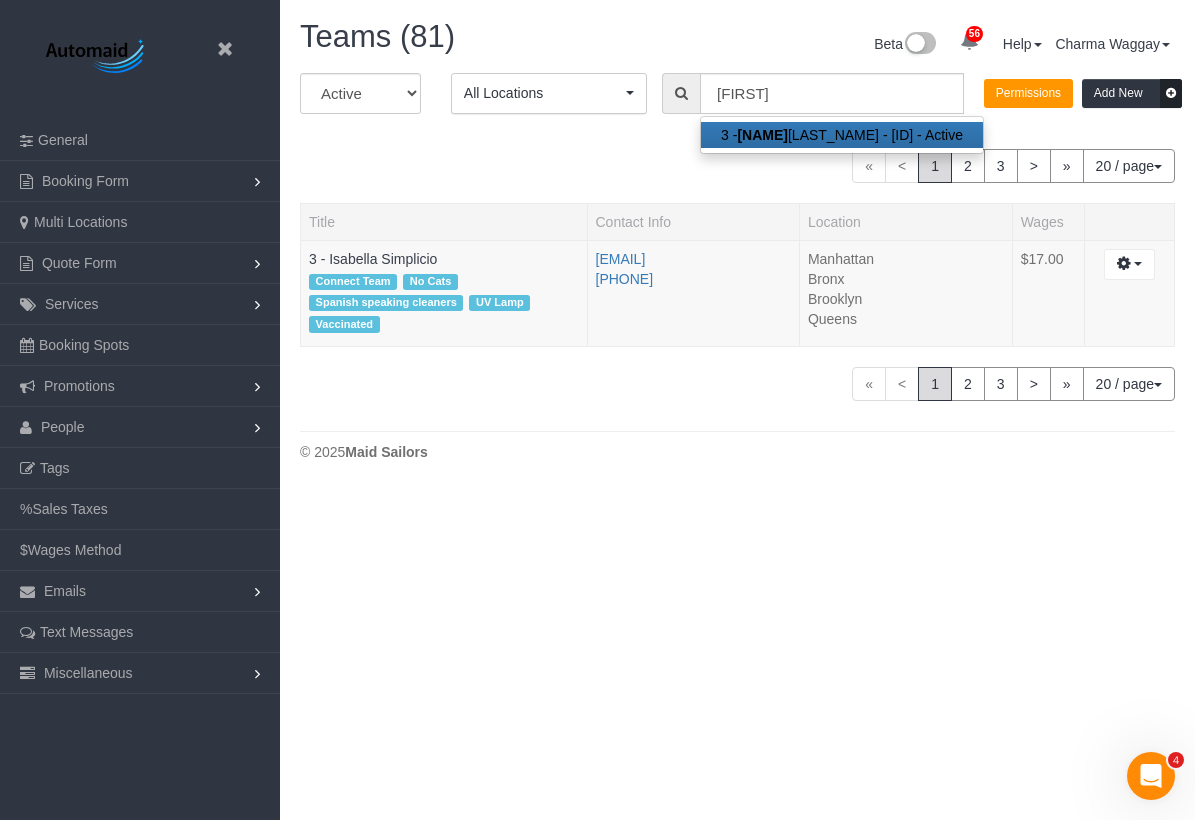 click on "3 -  [FIRST]  [LAST] - 33956 - Active" at bounding box center [842, 135] 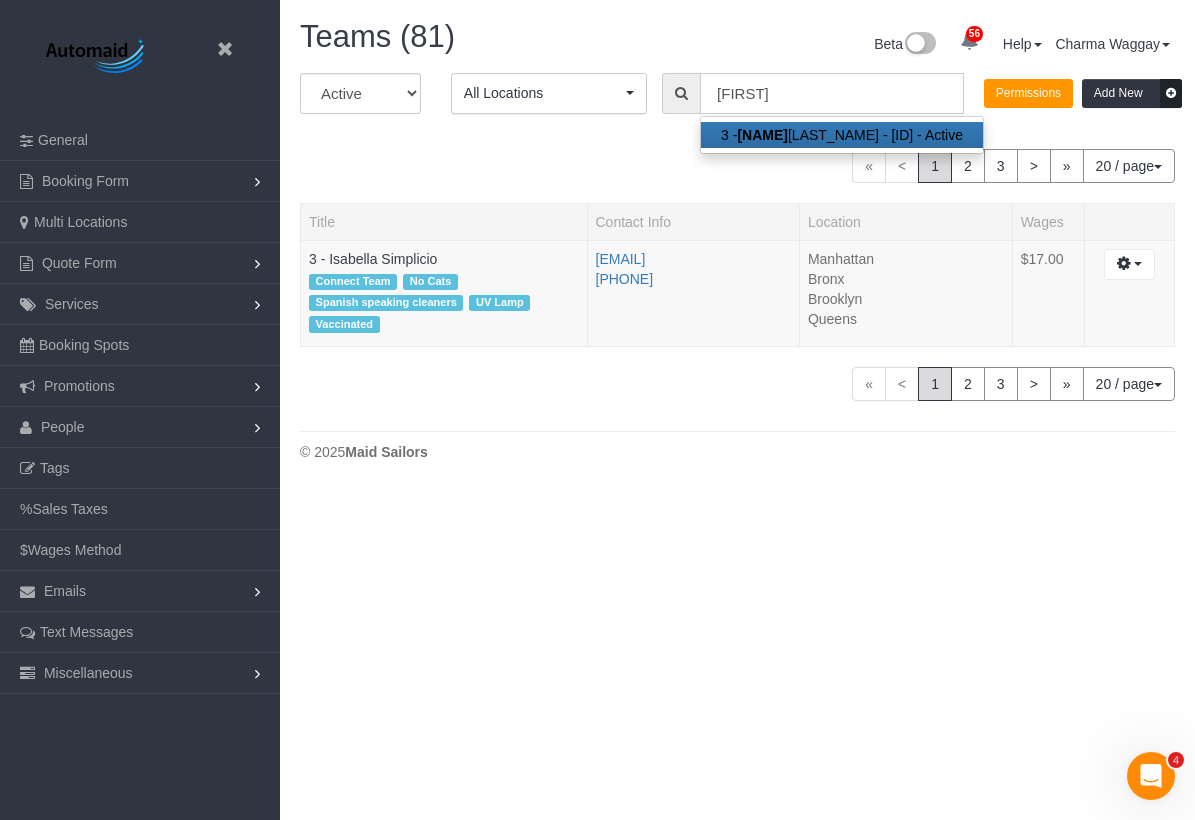 type on "3 - Isabella Simplicio" 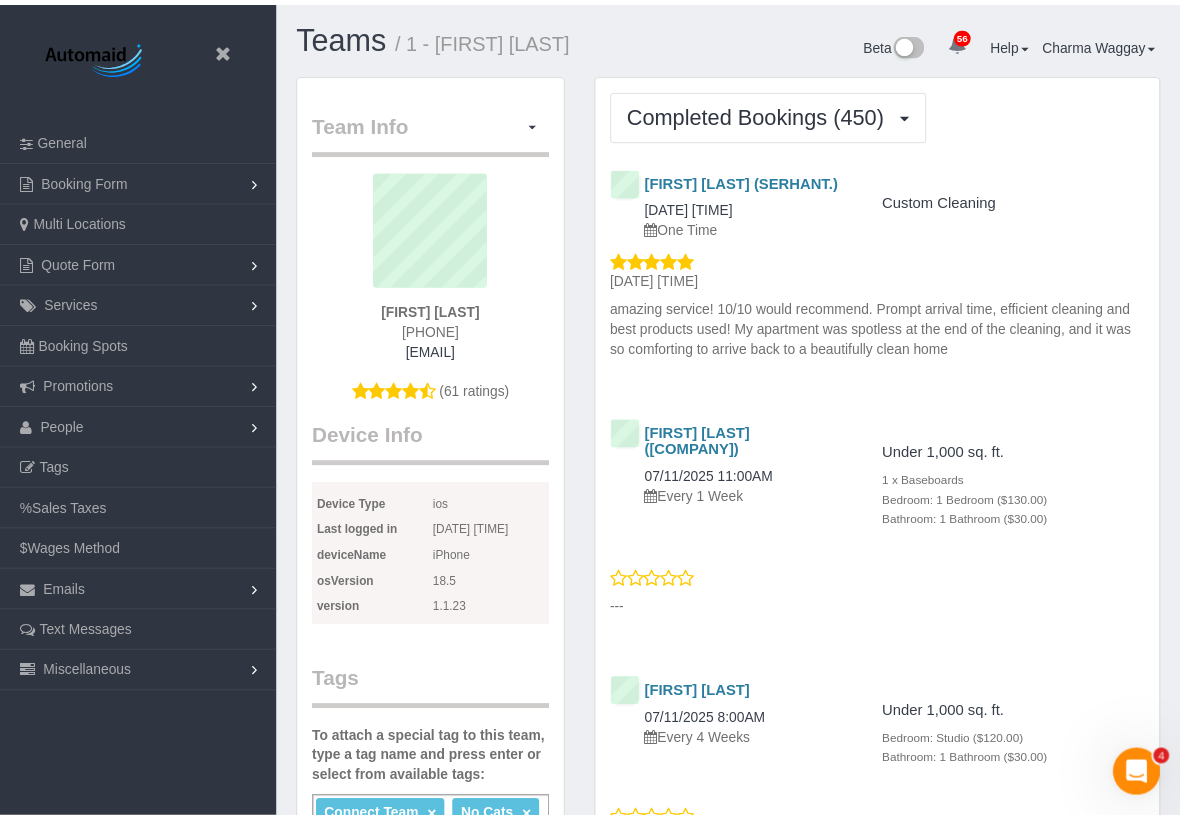 scroll, scrollTop: 5292, scrollLeft: 0, axis: vertical 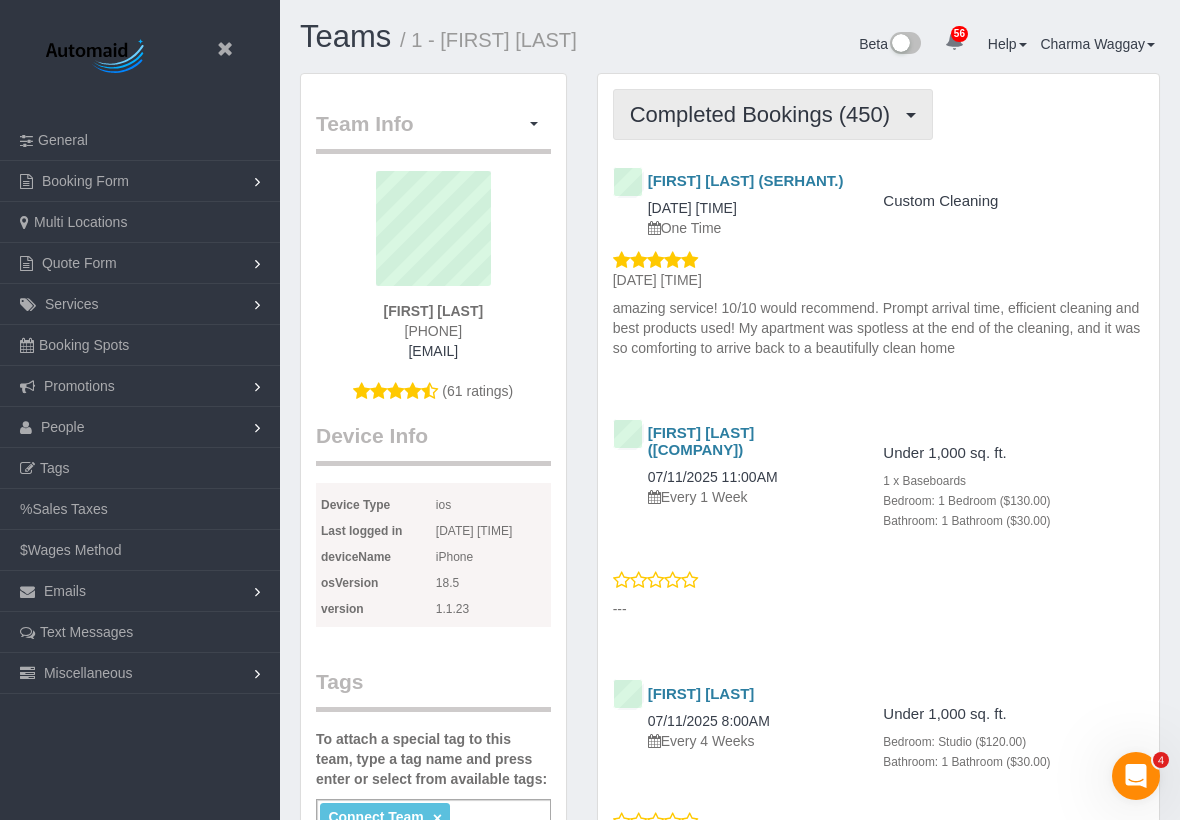 click on "Completed Bookings (450)" at bounding box center (773, 114) 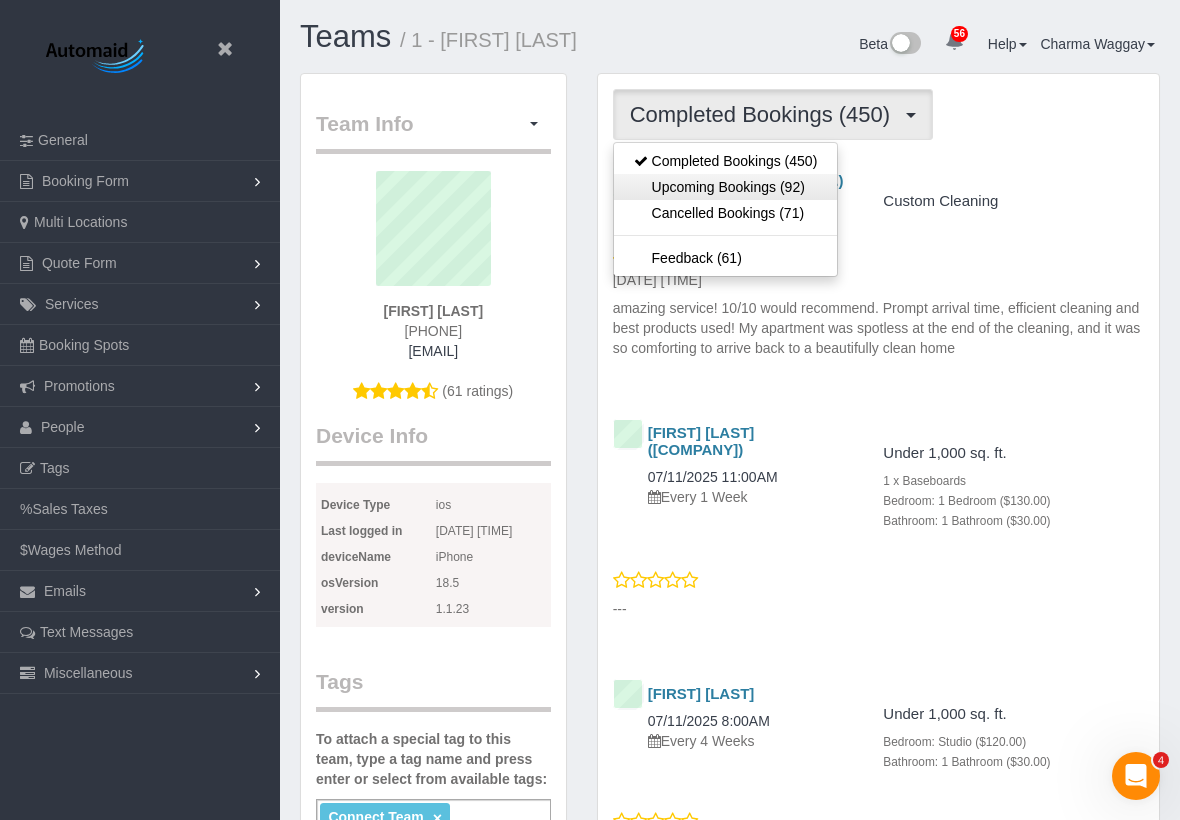 click on "Upcoming Bookings (92)" at bounding box center (726, 187) 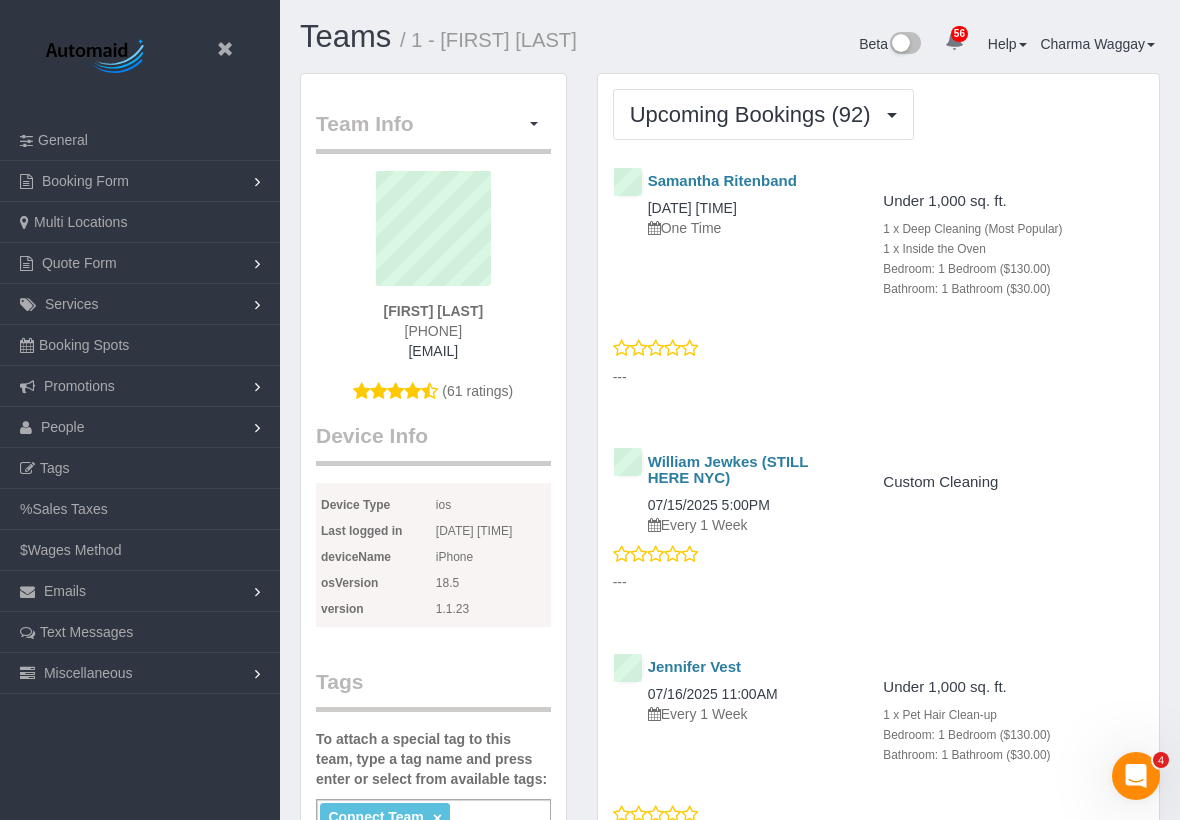 scroll, scrollTop: 6003, scrollLeft: 1180, axis: both 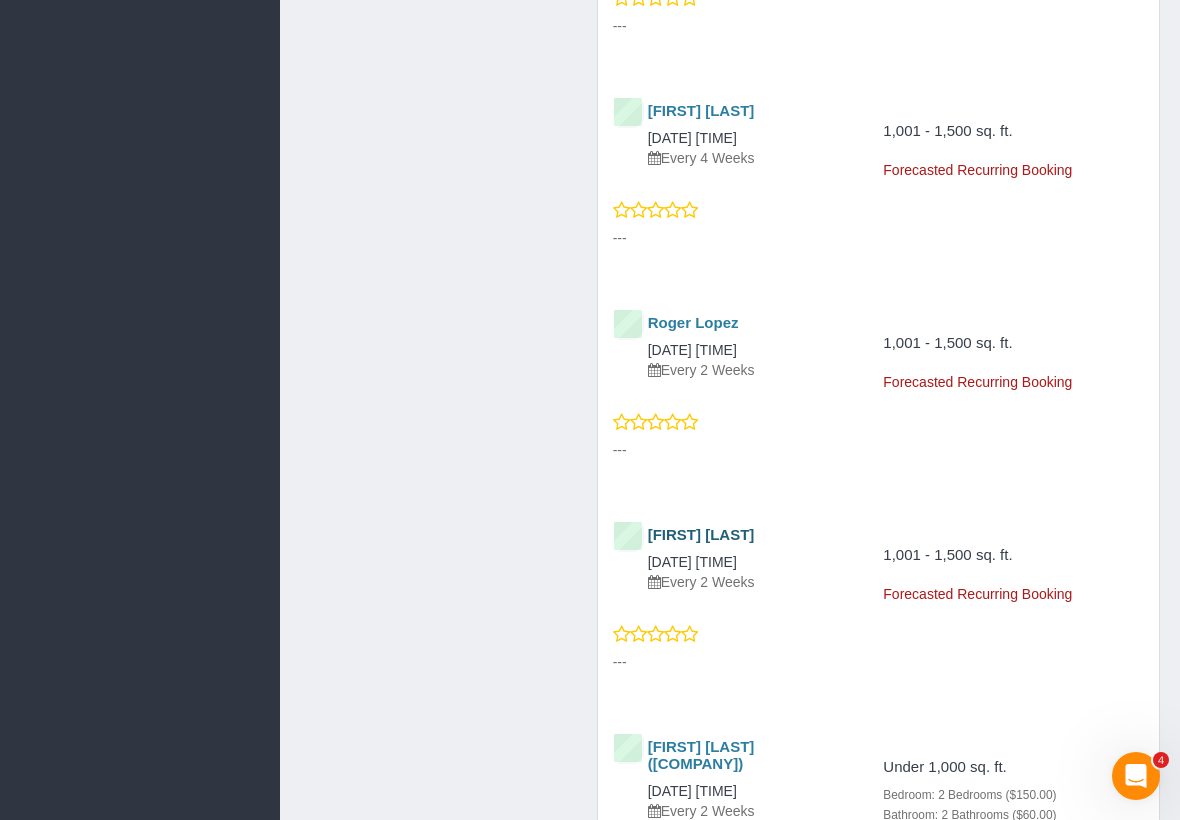 drag, startPoint x: 796, startPoint y: 504, endPoint x: 649, endPoint y: 482, distance: 148.63715 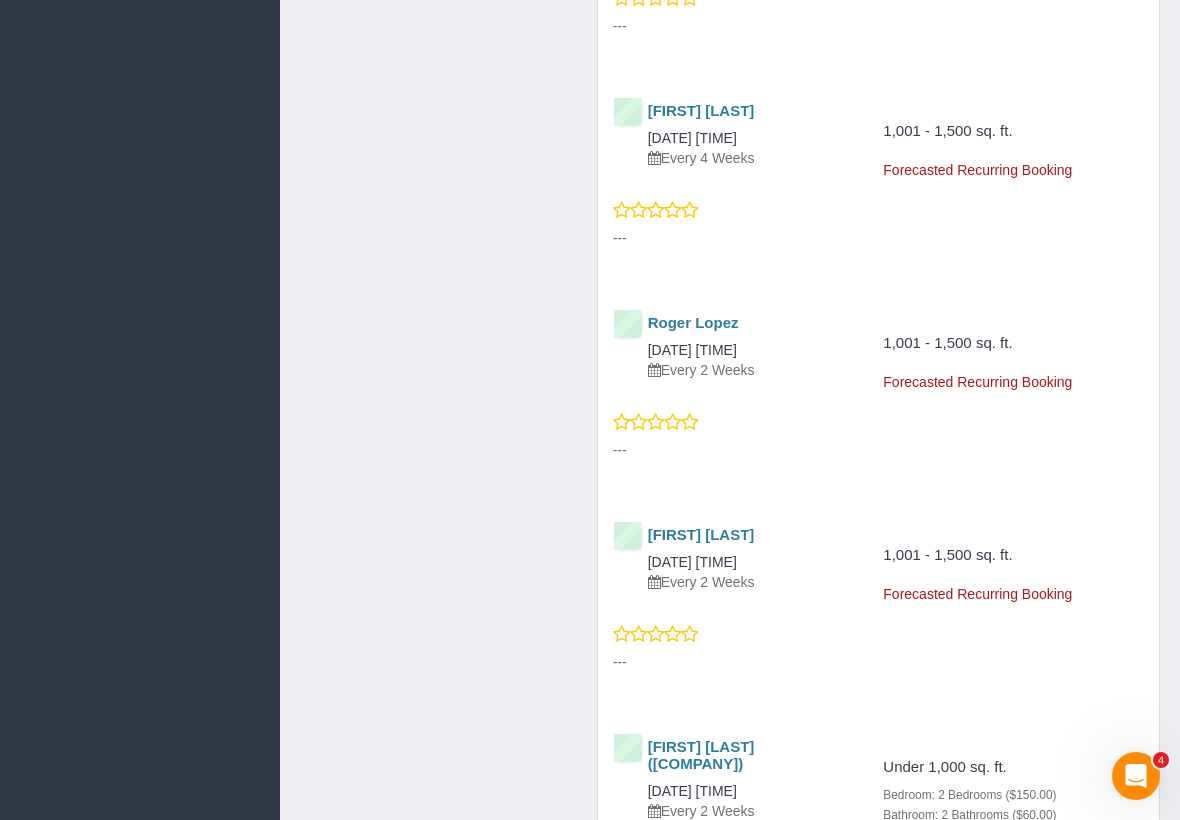 copy on "[FIRST] [LAST]
[DATE] [TIME]" 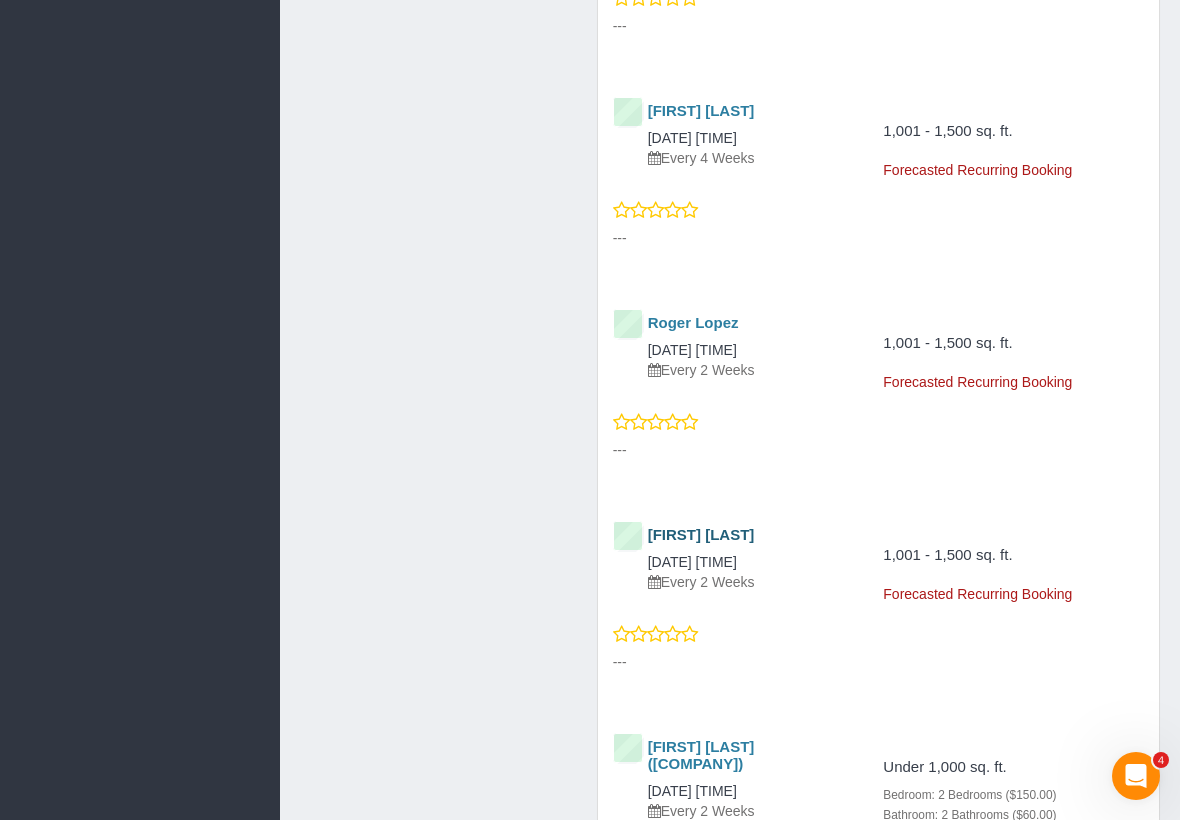click on "[FIRST] [LAST]" at bounding box center (701, 534) 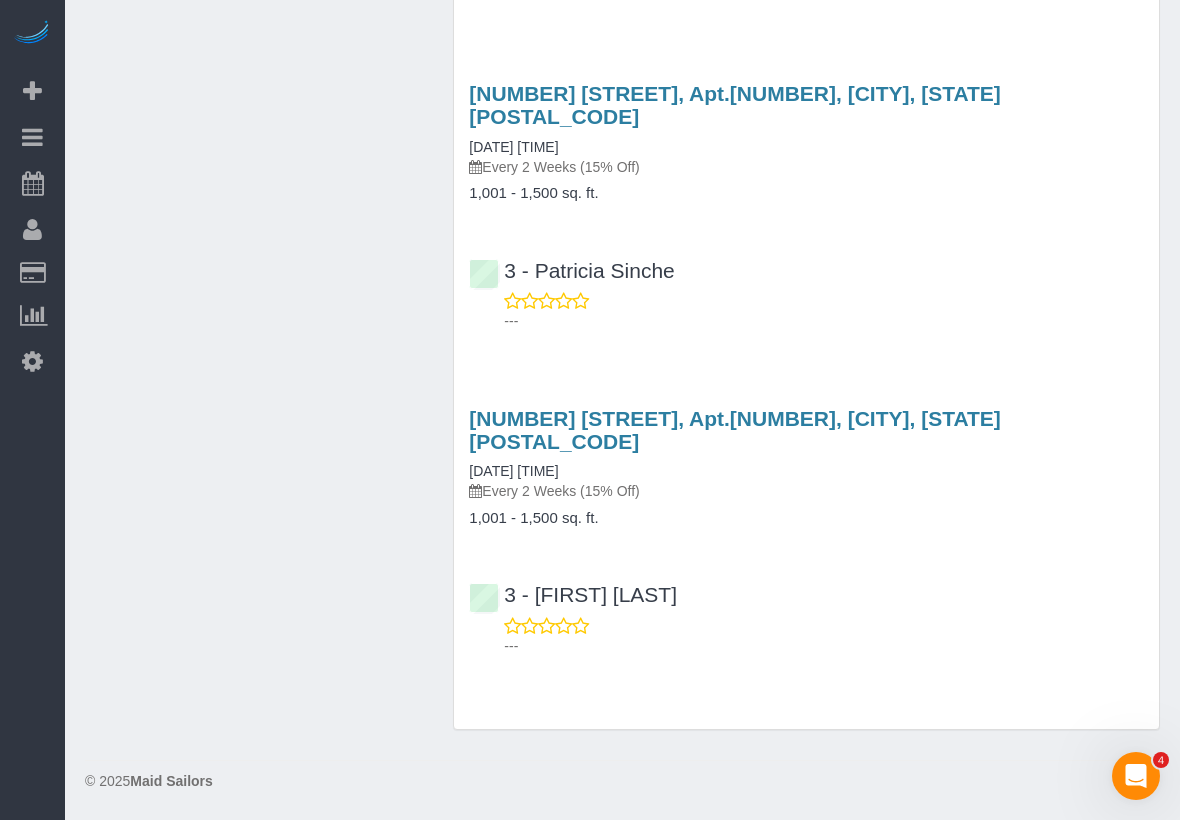 scroll, scrollTop: 0, scrollLeft: 0, axis: both 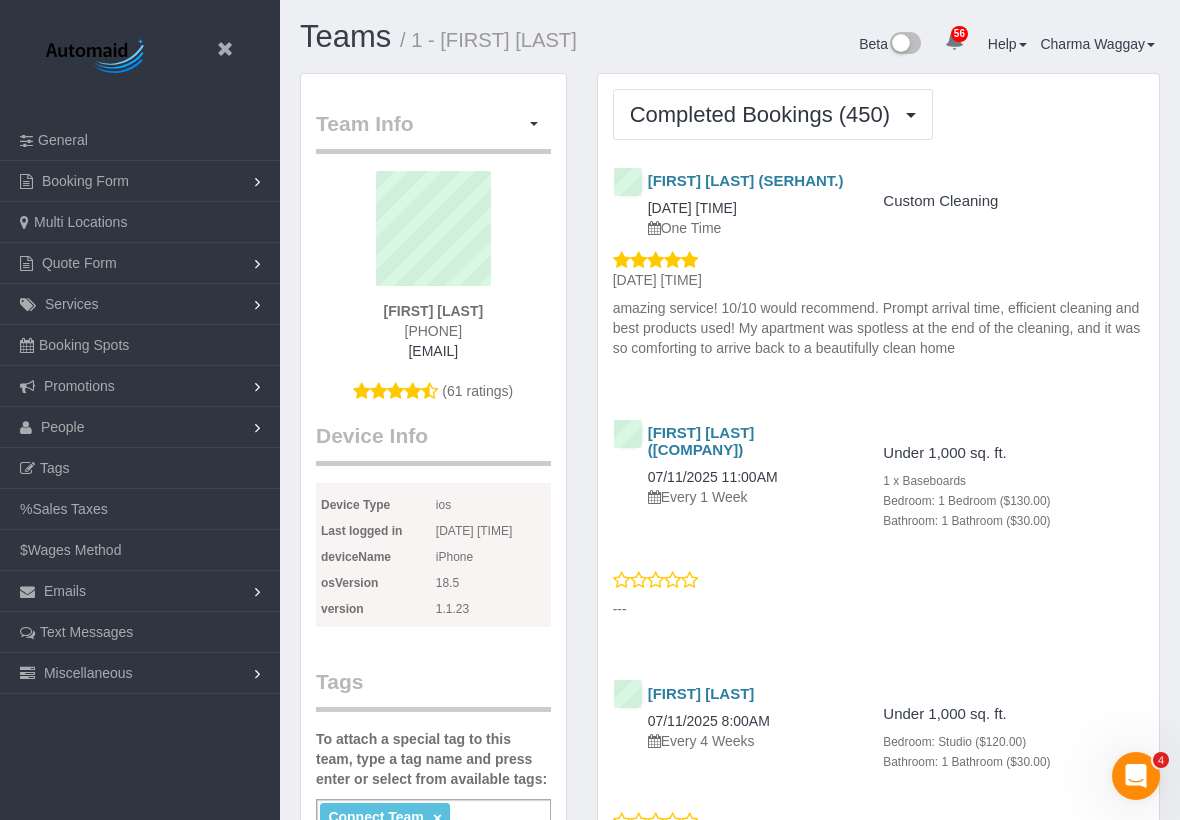click on "Completed Bookings (450)
Completed Bookings (450)
Upcoming Bookings (92)
Cancelled Bookings (71)
Feedback (61)
Team has 0 Completed Bookings
Service
Feedback" at bounding box center [878, 3058] 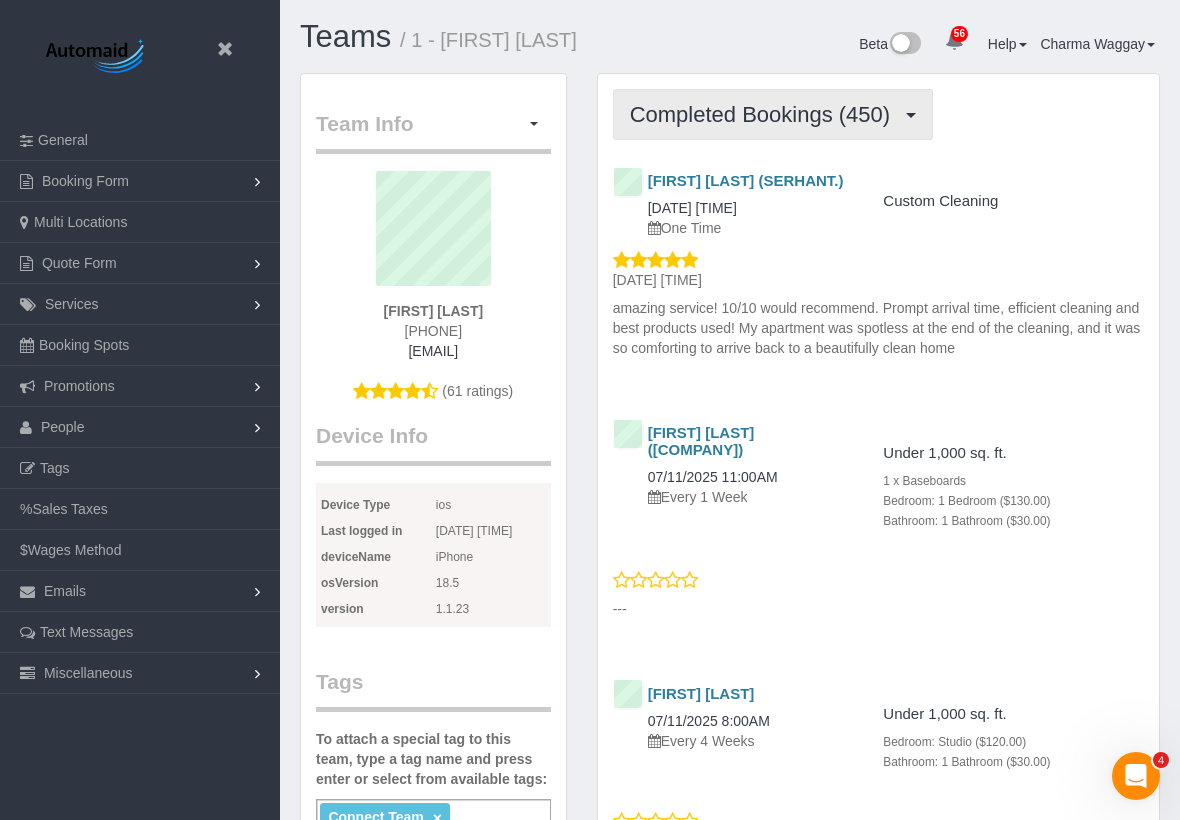 click on "Completed Bookings (450)" at bounding box center (765, 114) 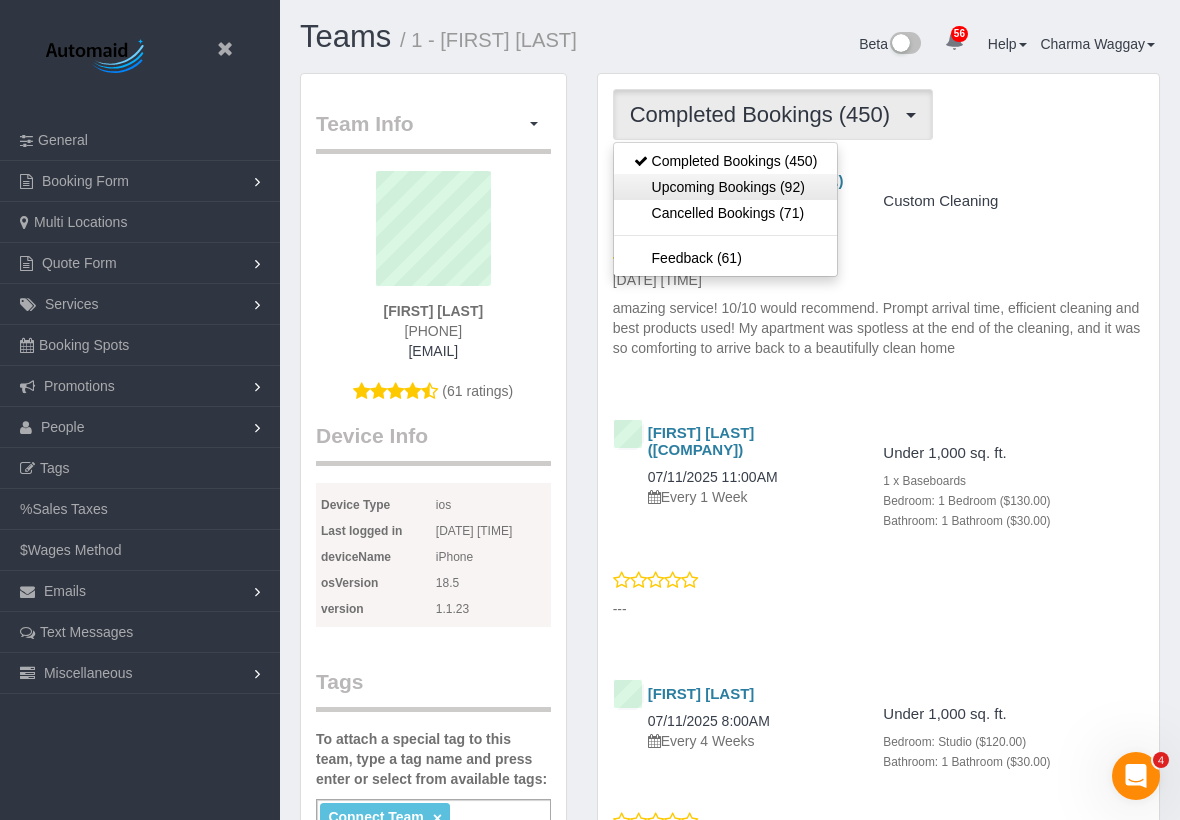 click on "Upcoming Bookings (92)" at bounding box center [726, 187] 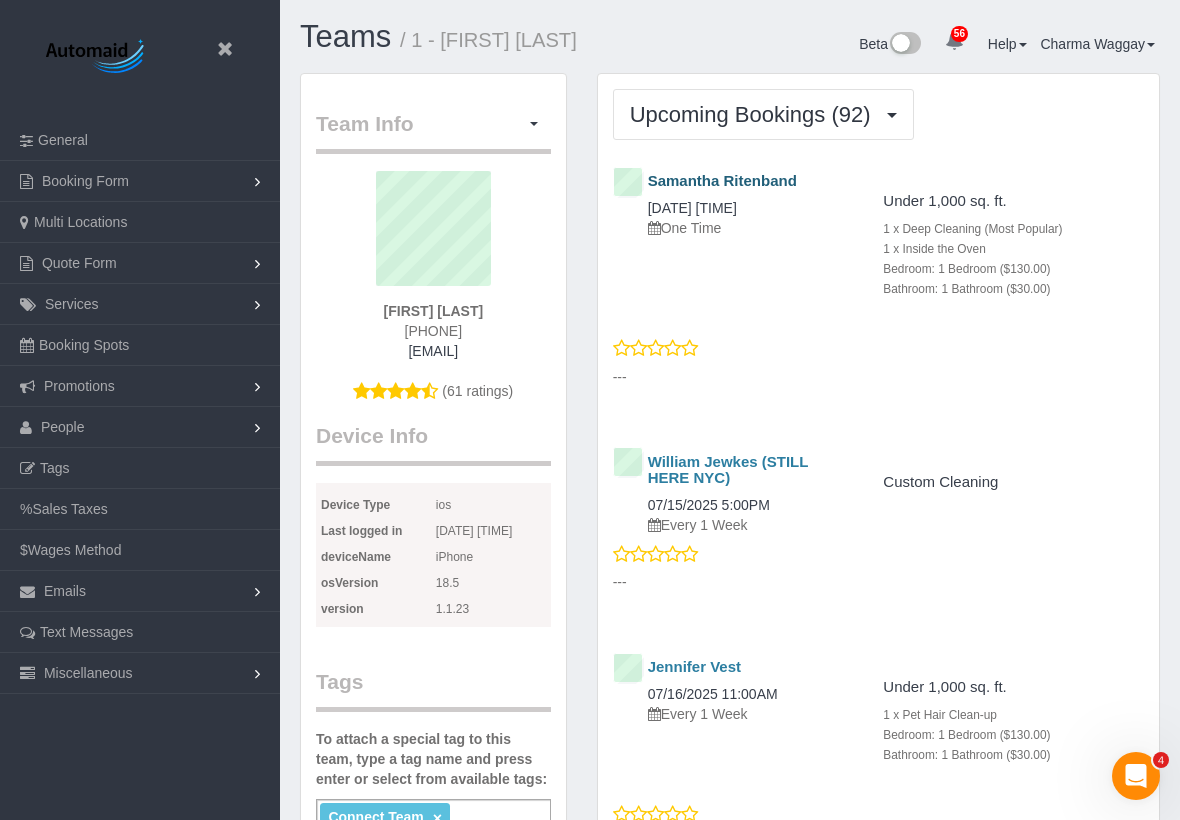 scroll, scrollTop: 6003, scrollLeft: 1180, axis: both 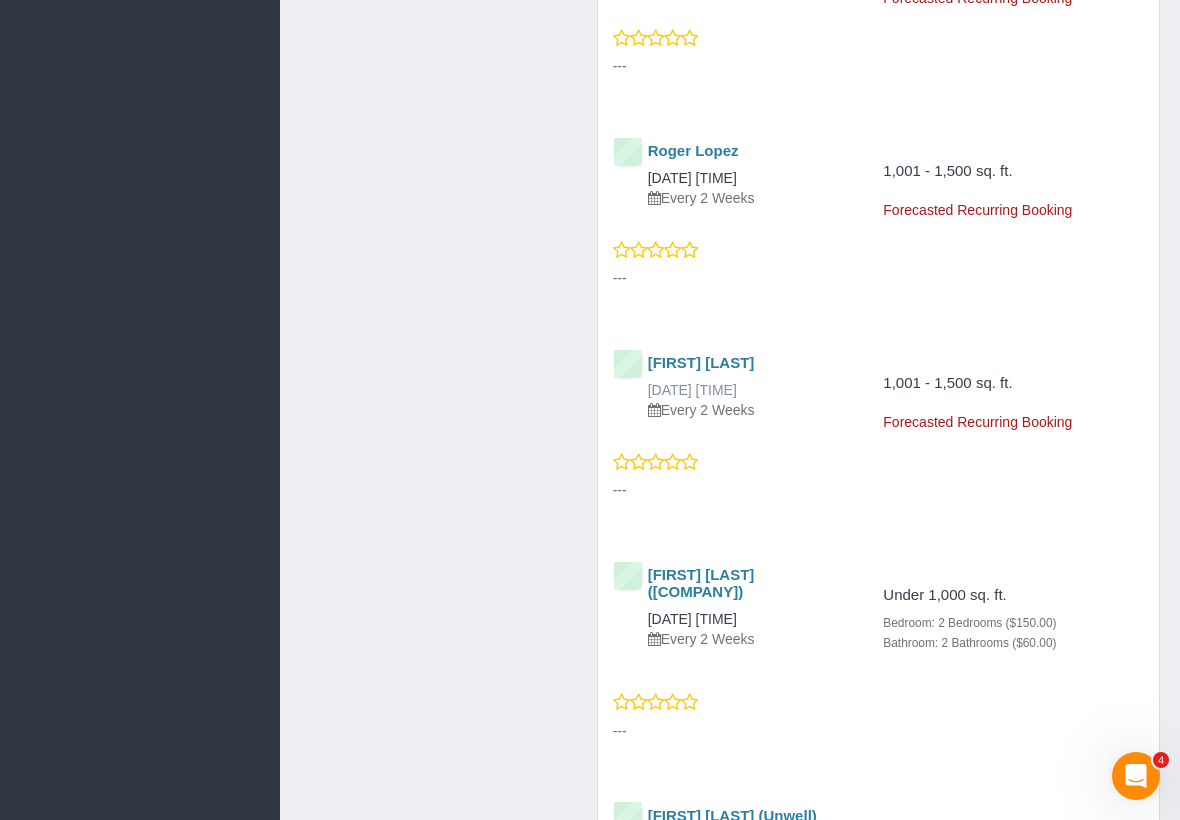 click on "[DATE] [TIME]" at bounding box center [692, 390] 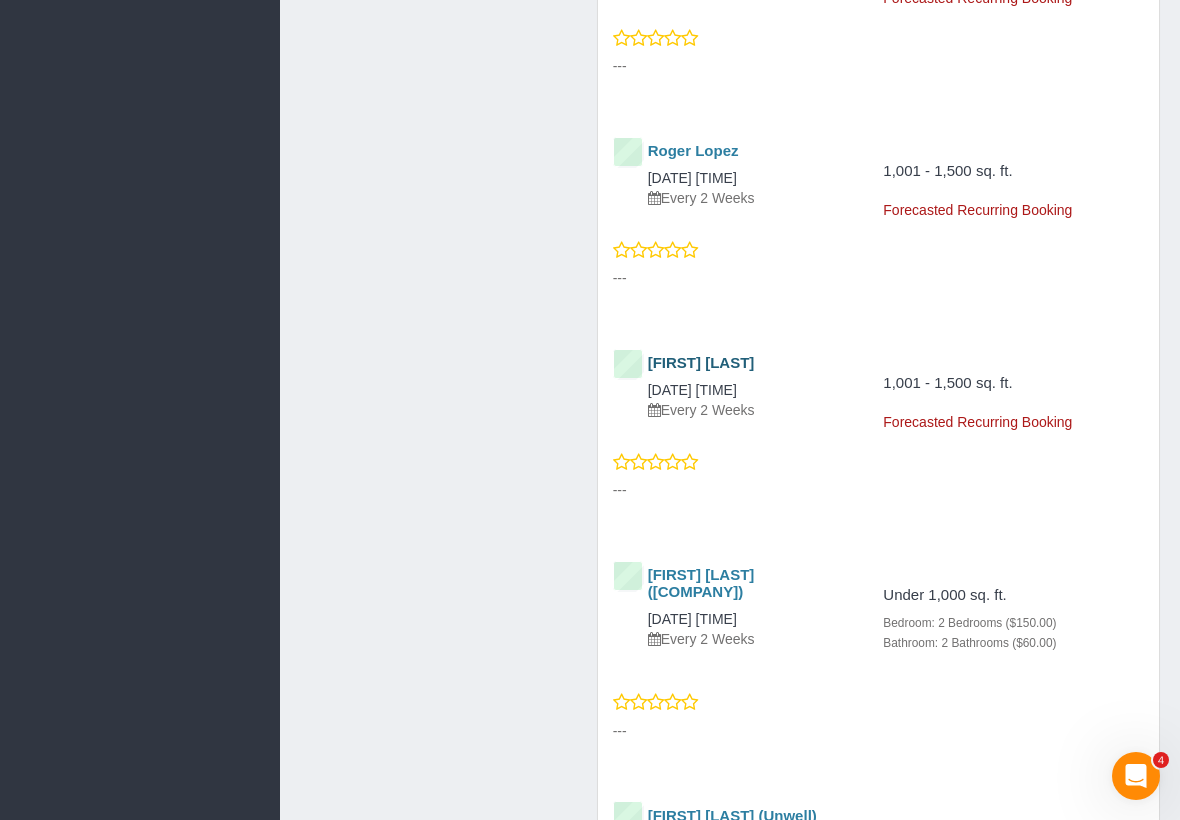 click on "[FIRST] [LAST]" at bounding box center [701, 362] 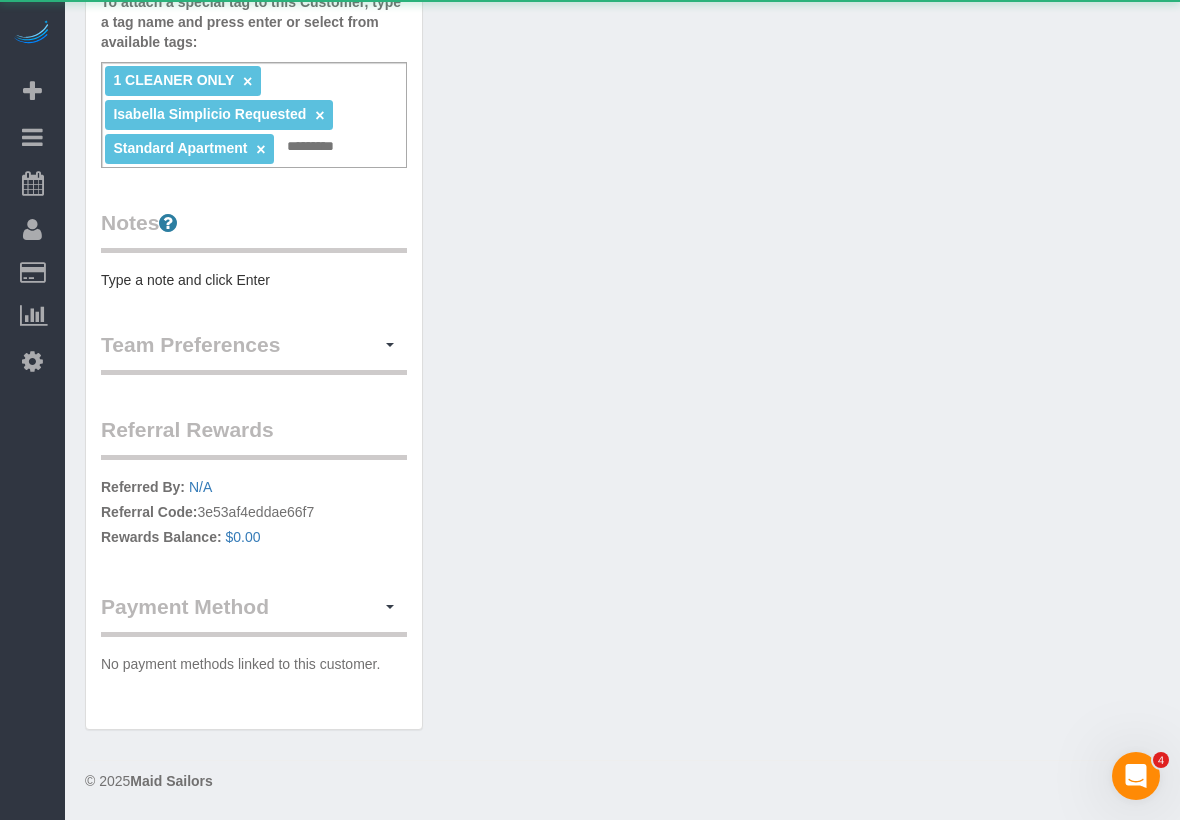 scroll, scrollTop: 0, scrollLeft: 0, axis: both 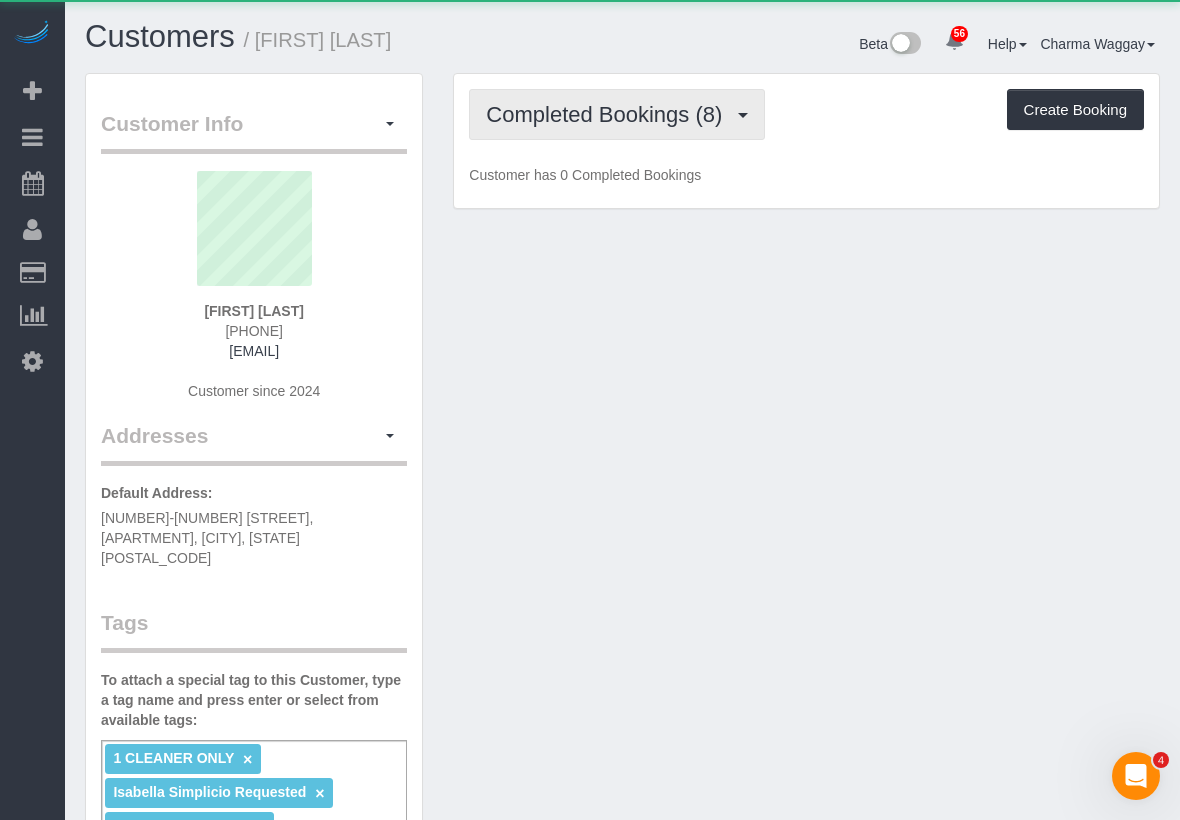 click on "Completed Bookings (8)" at bounding box center (609, 114) 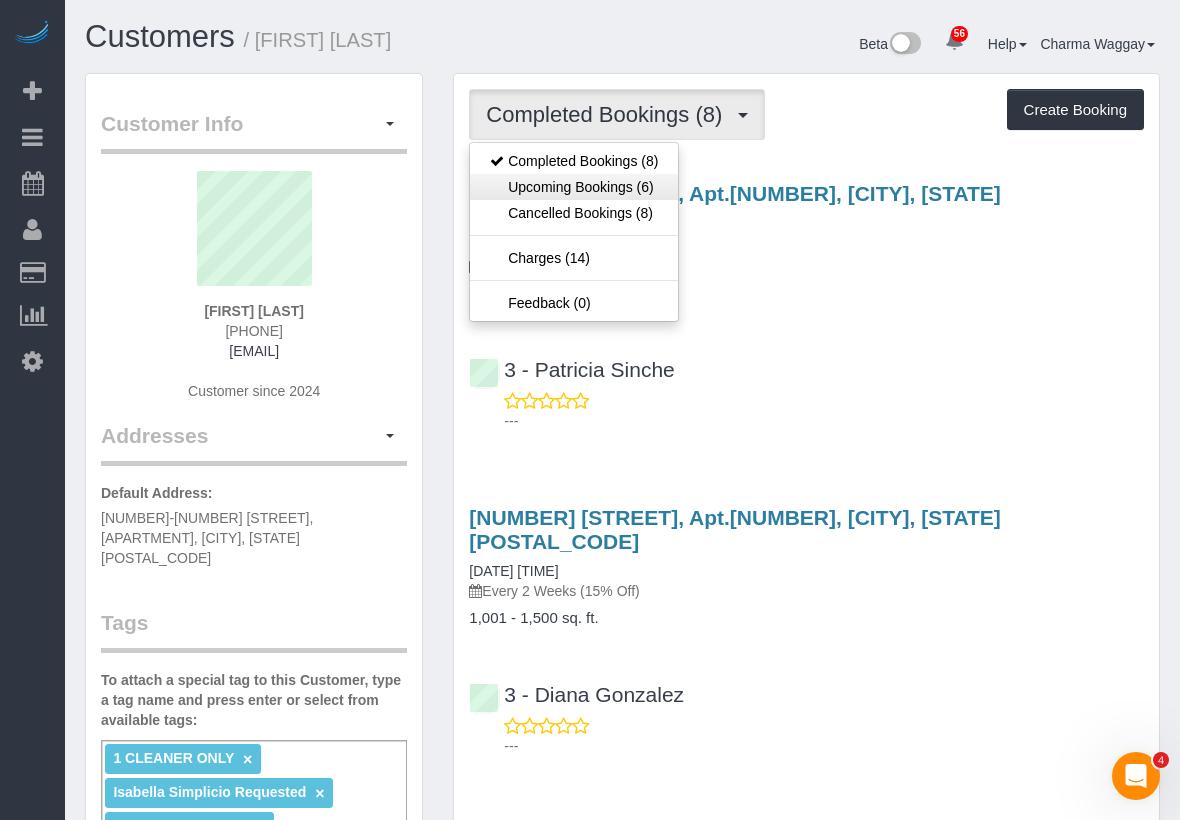 scroll, scrollTop: 97321, scrollLeft: 98820, axis: both 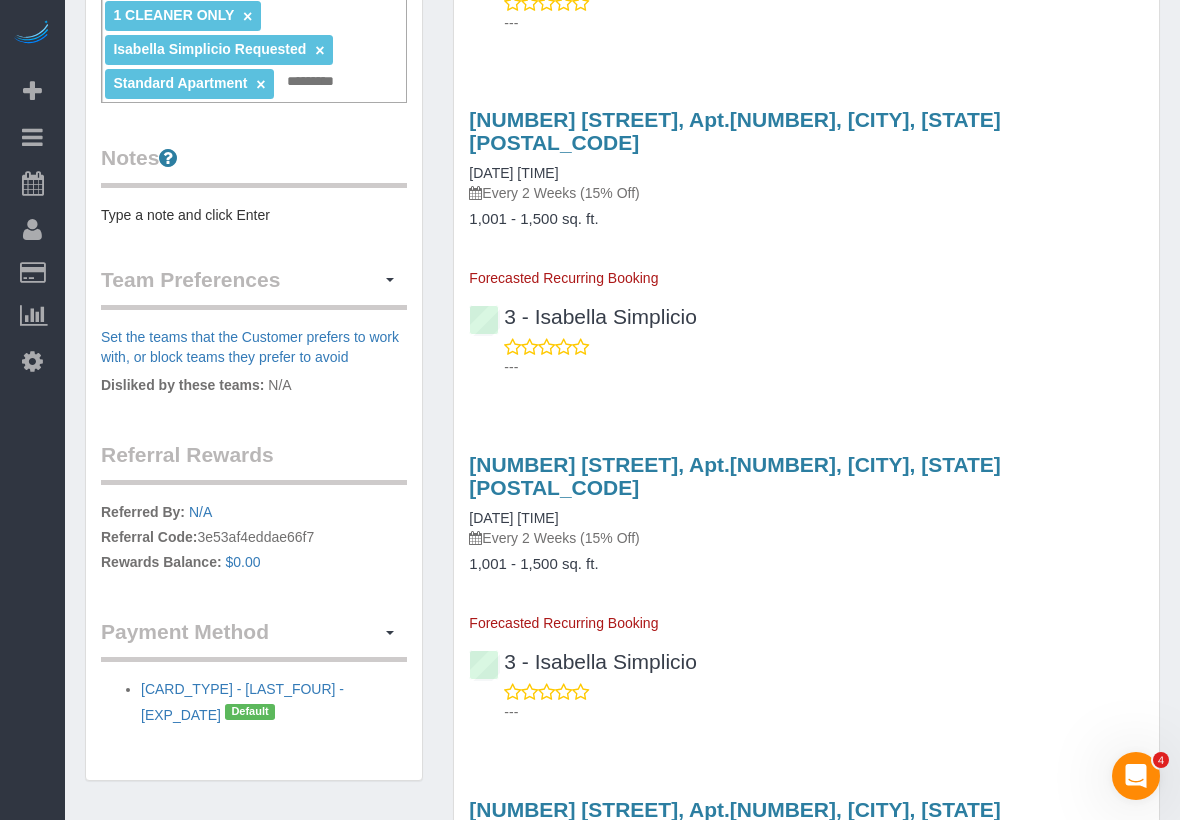 click on "[DATE] [TIME]" at bounding box center [513, 862] 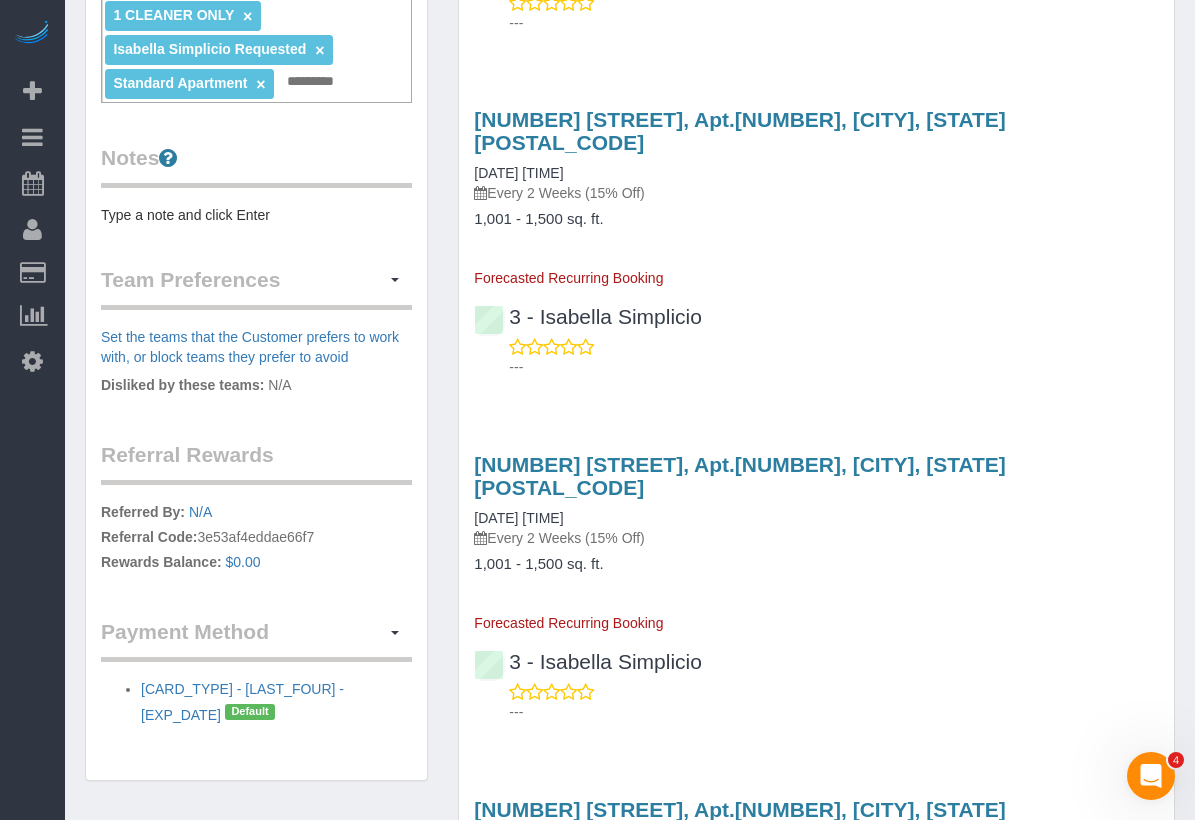 scroll, scrollTop: 97823, scrollLeft: 98805, axis: both 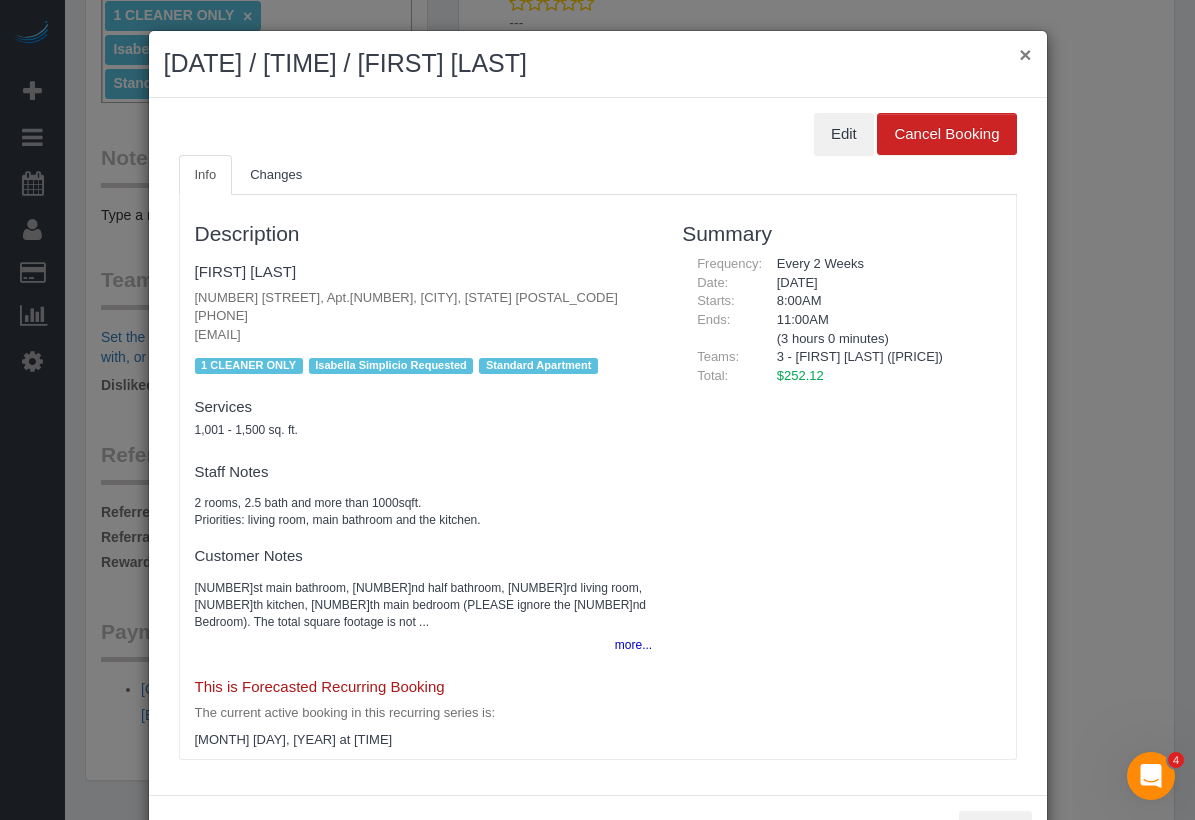 click on "×" at bounding box center [1025, 54] 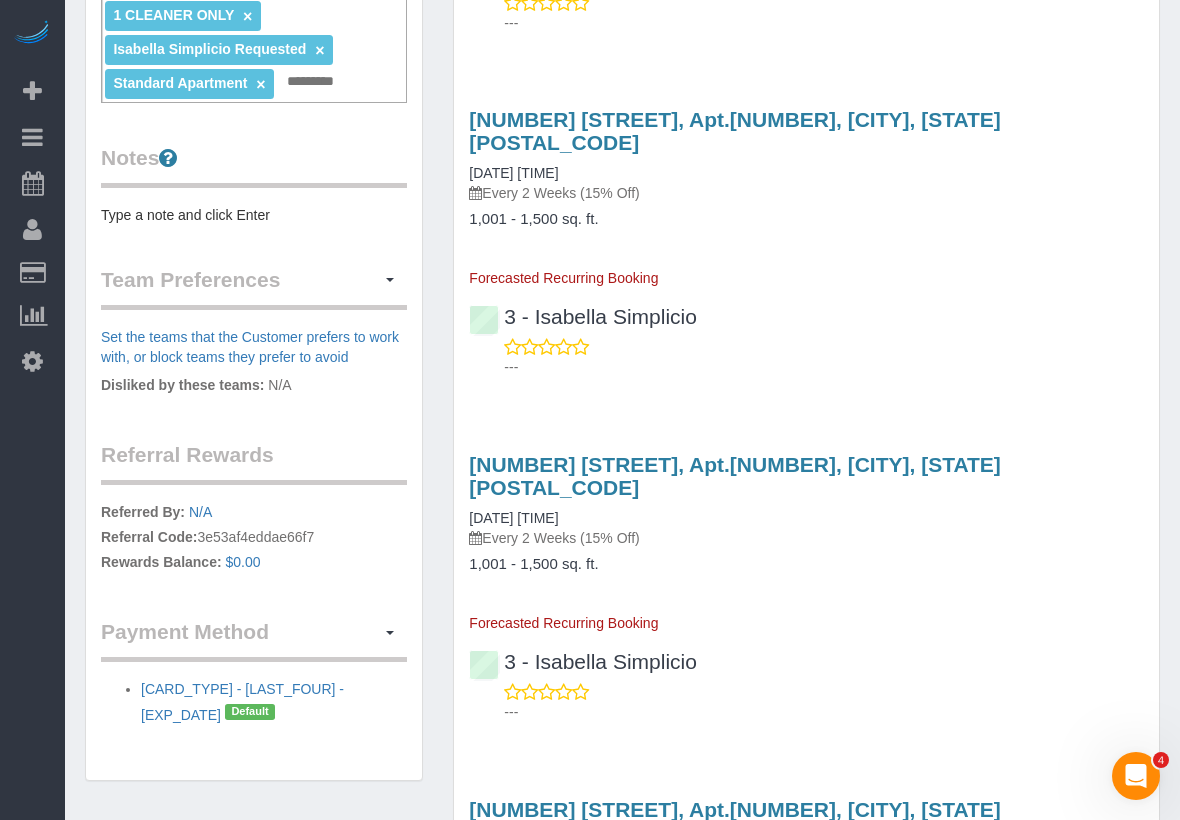 scroll, scrollTop: 2176, scrollLeft: 1180, axis: both 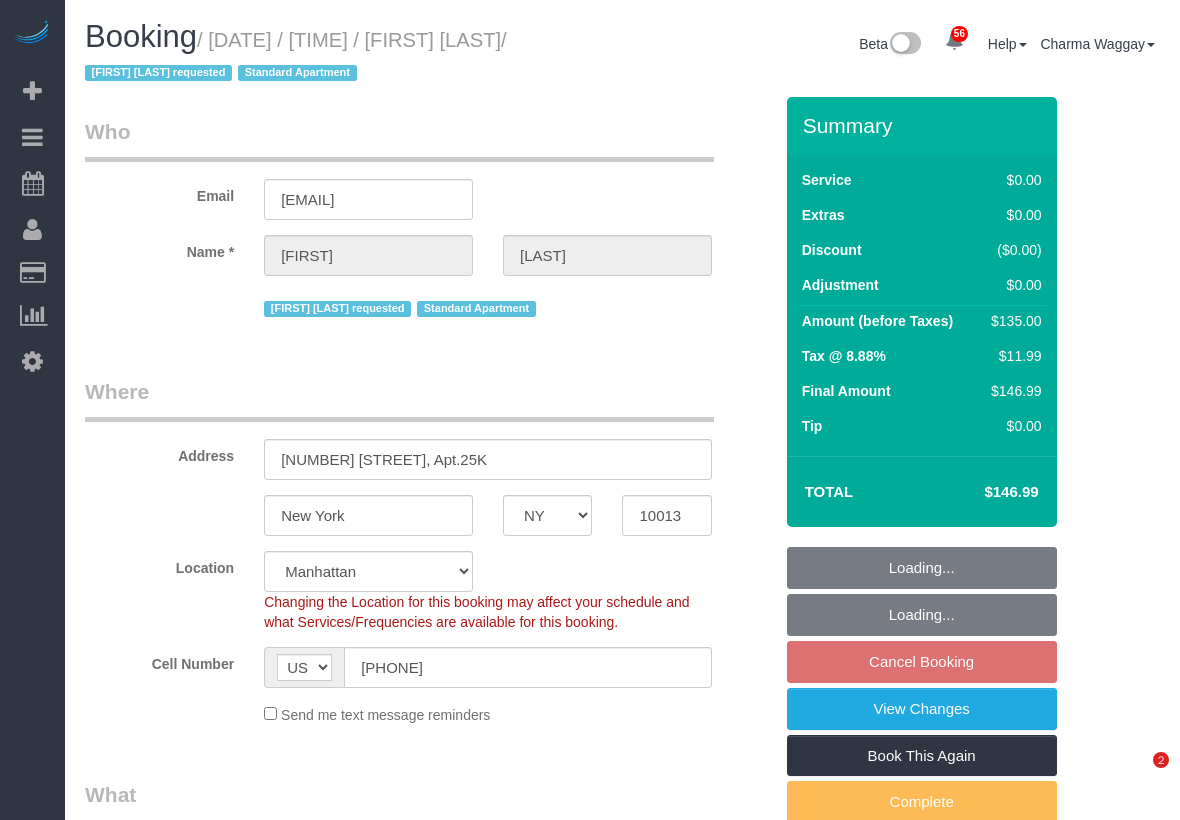 select on "NY" 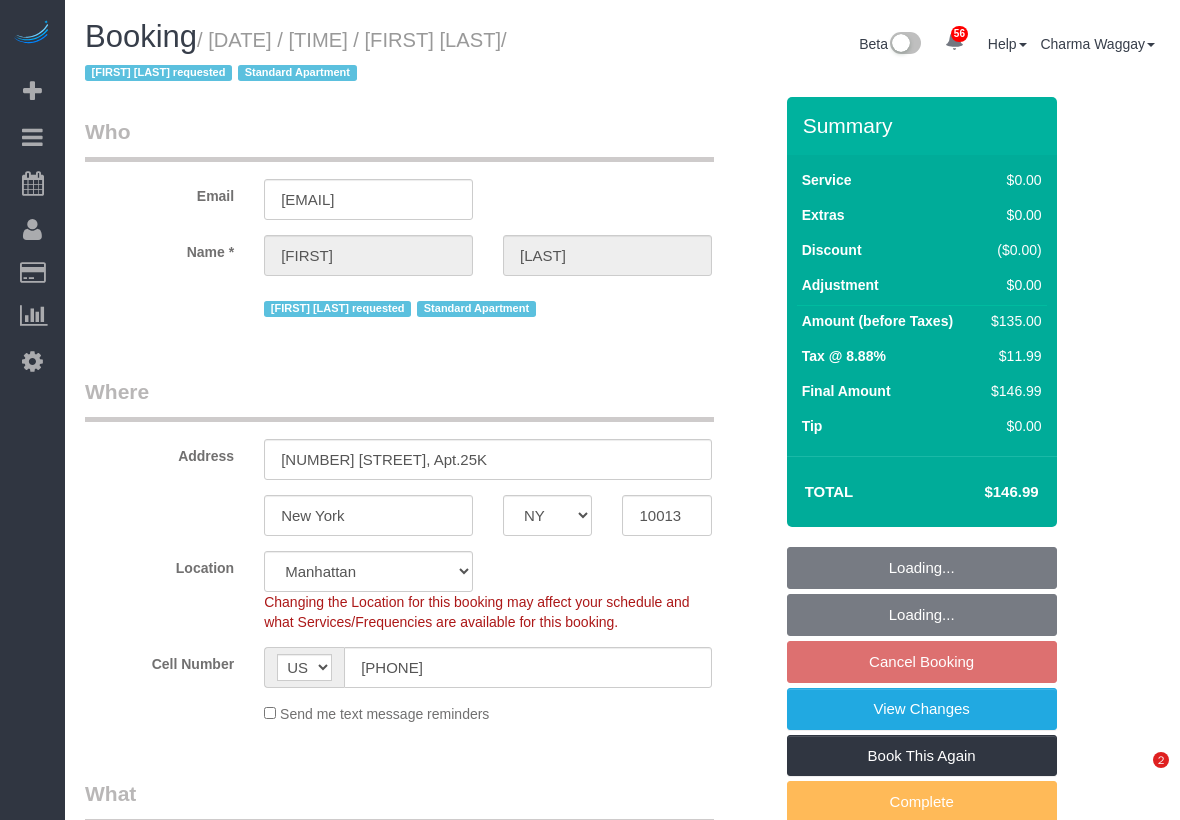 scroll, scrollTop: 393, scrollLeft: 0, axis: vertical 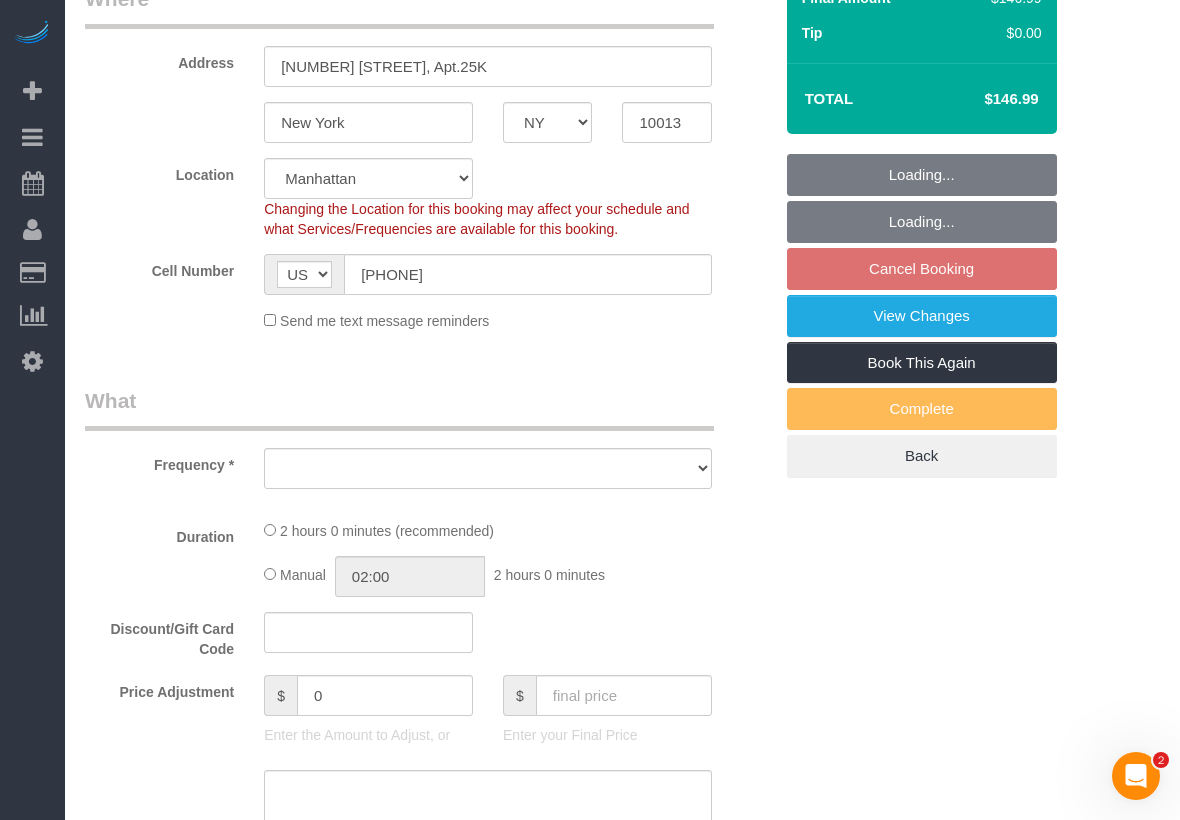 select on "object:927" 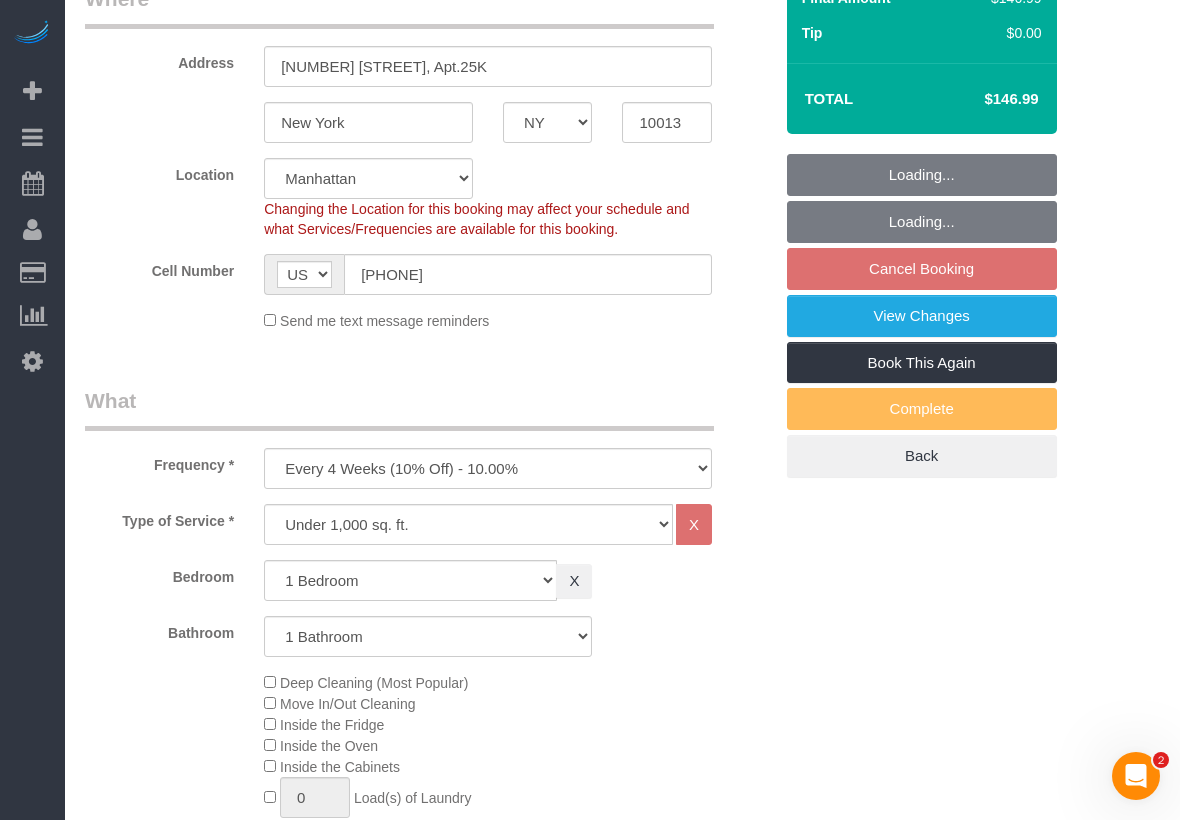 select on "spot1" 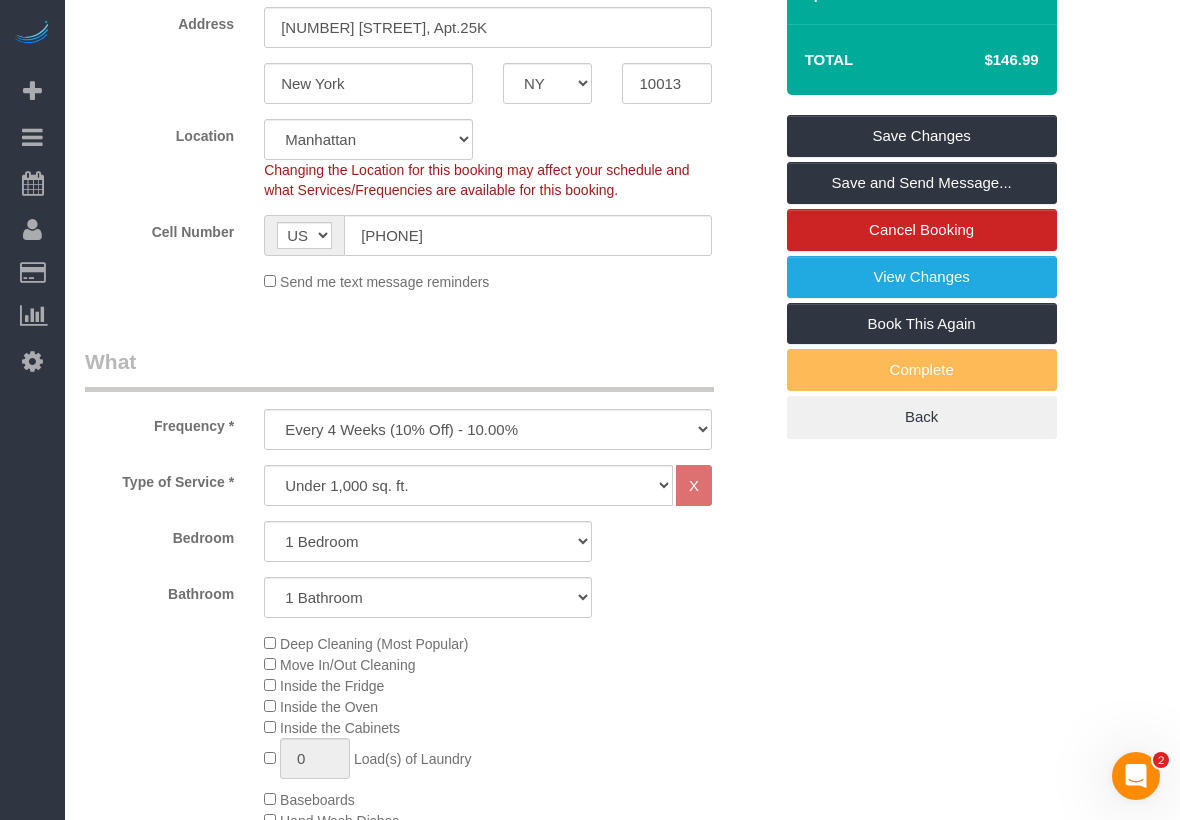 scroll, scrollTop: 798, scrollLeft: 0, axis: vertical 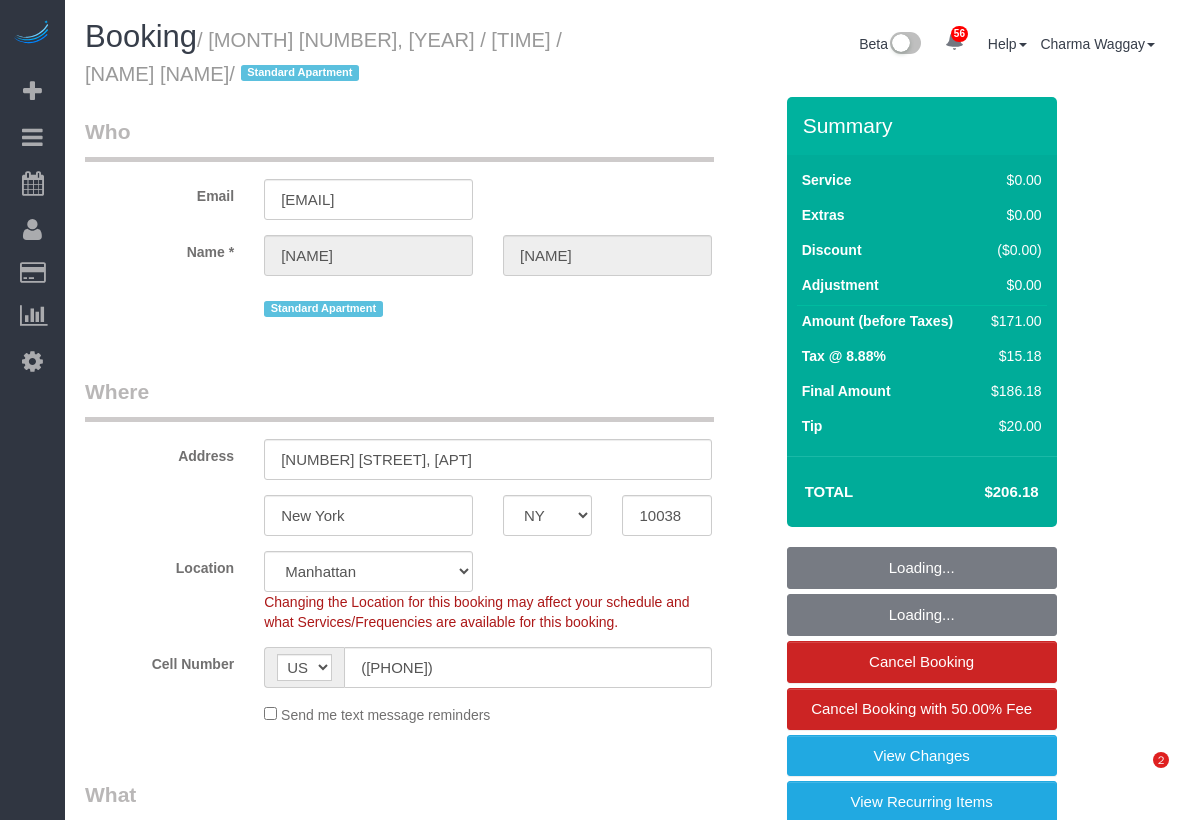 select on "NY" 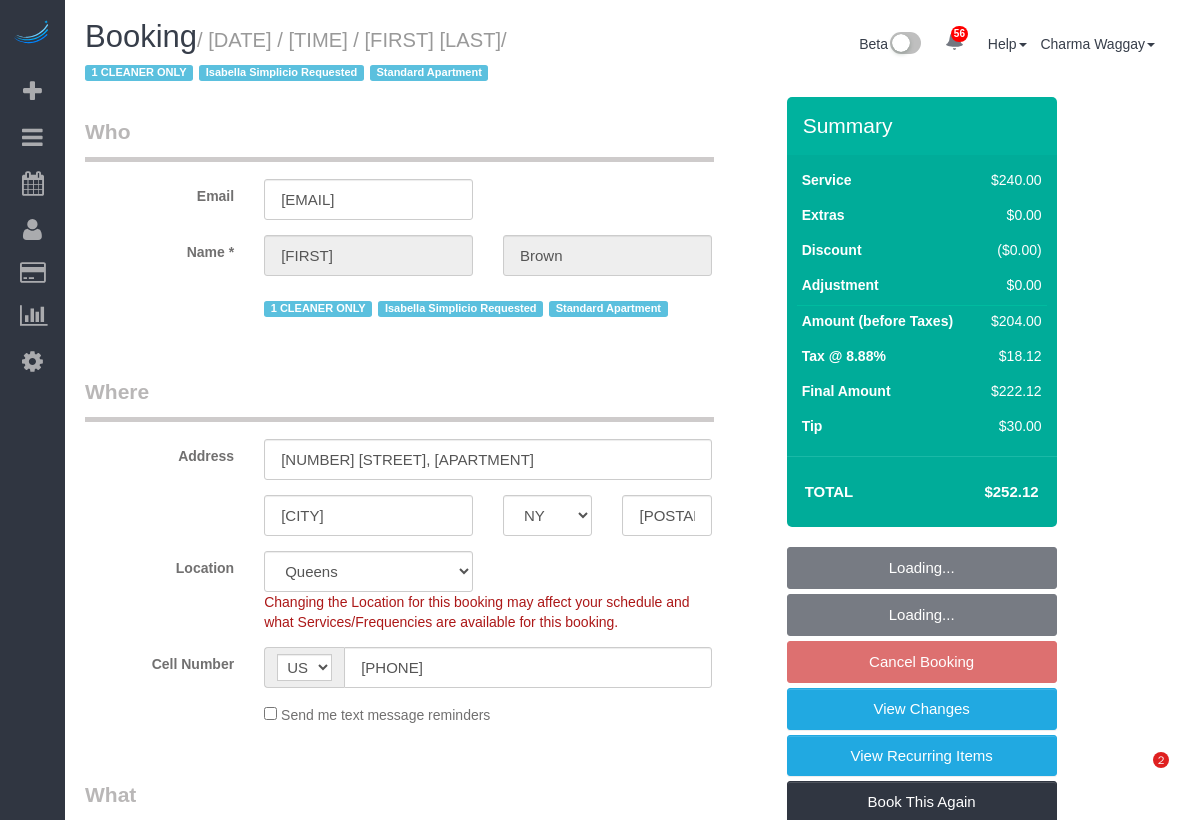 select on "NY" 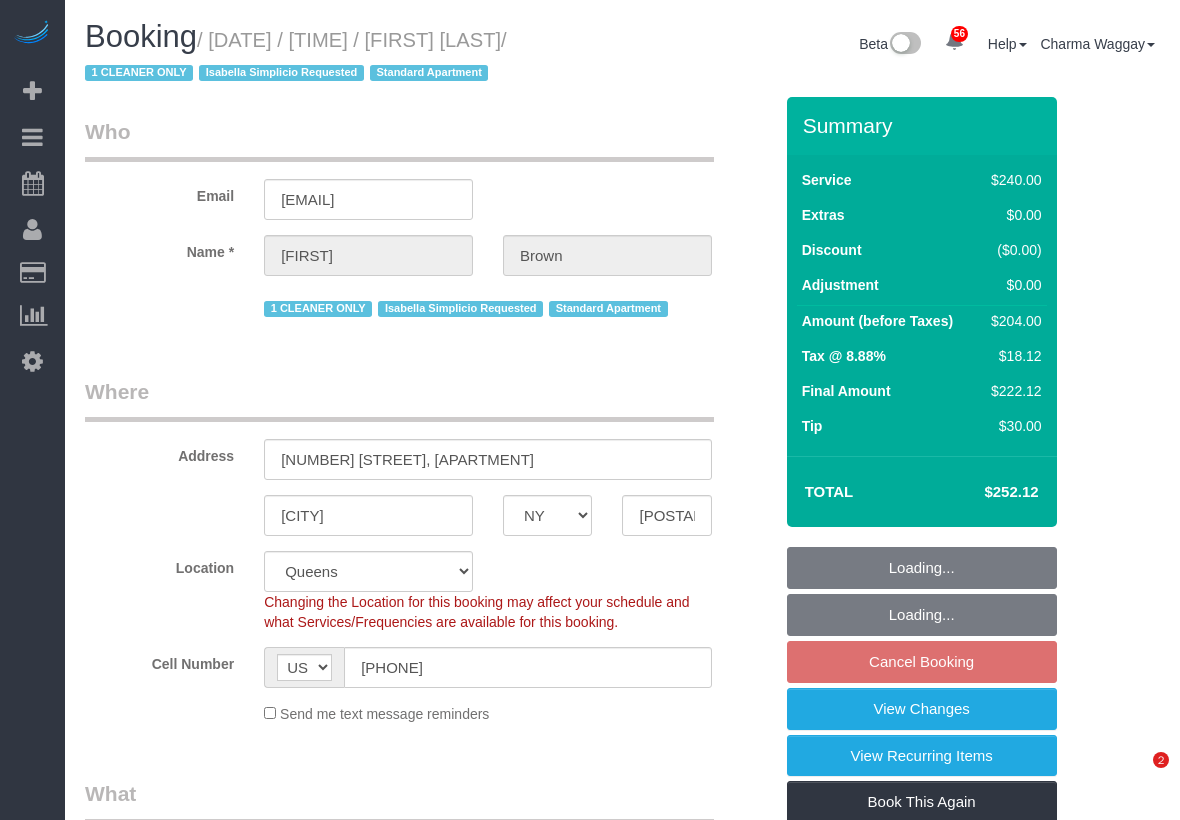 scroll, scrollTop: 0, scrollLeft: 0, axis: both 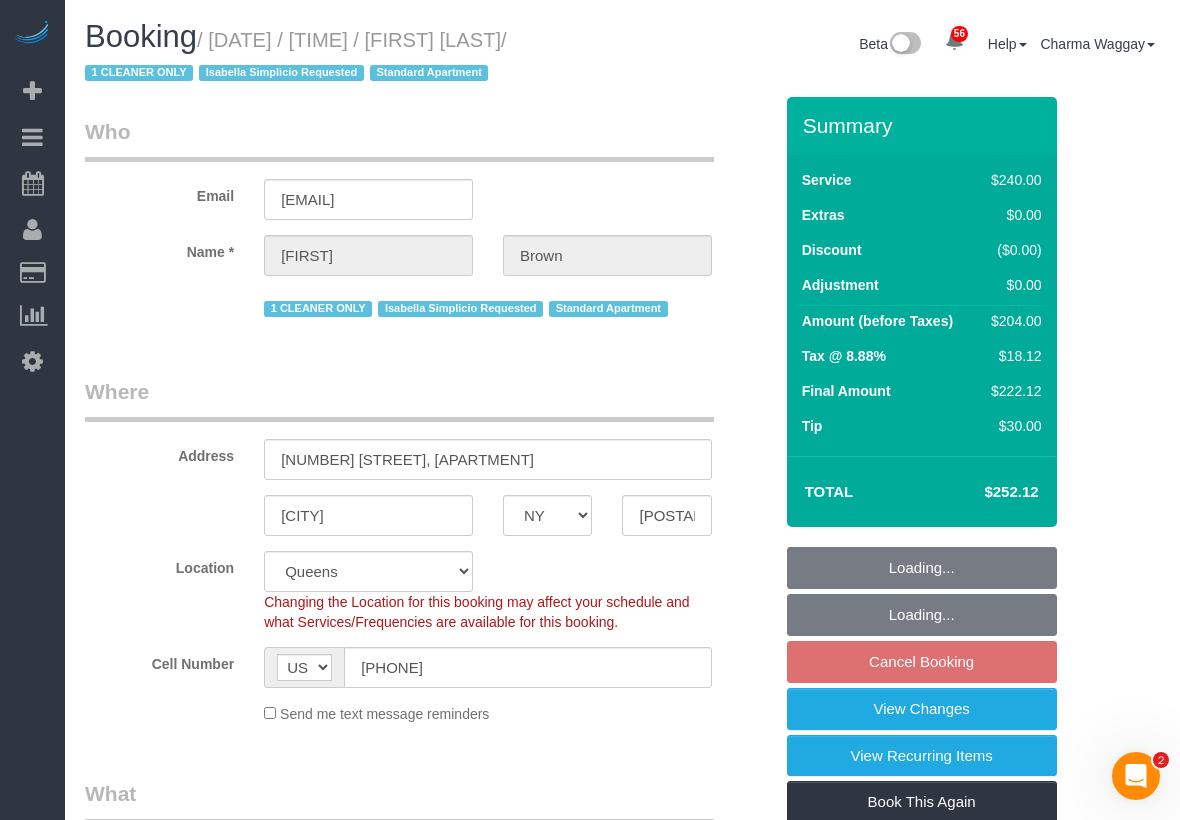 select on "object:831" 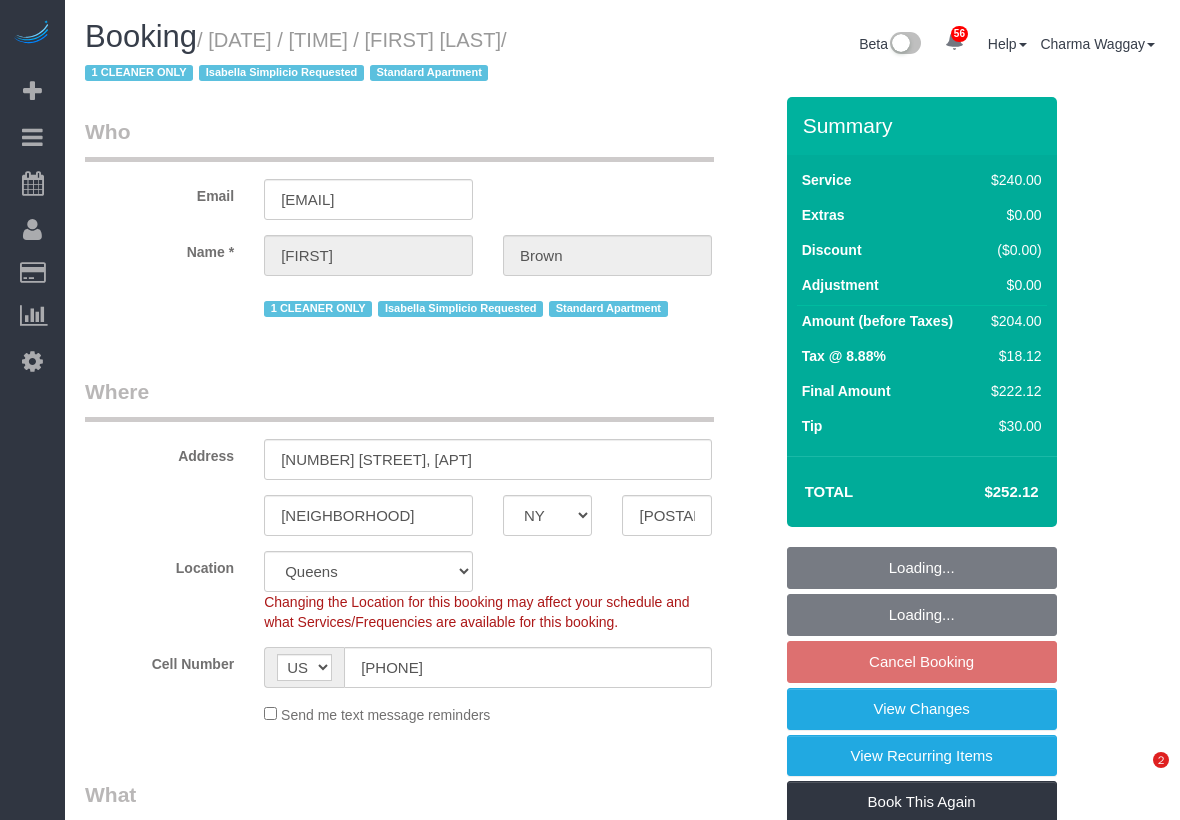 select on "NY" 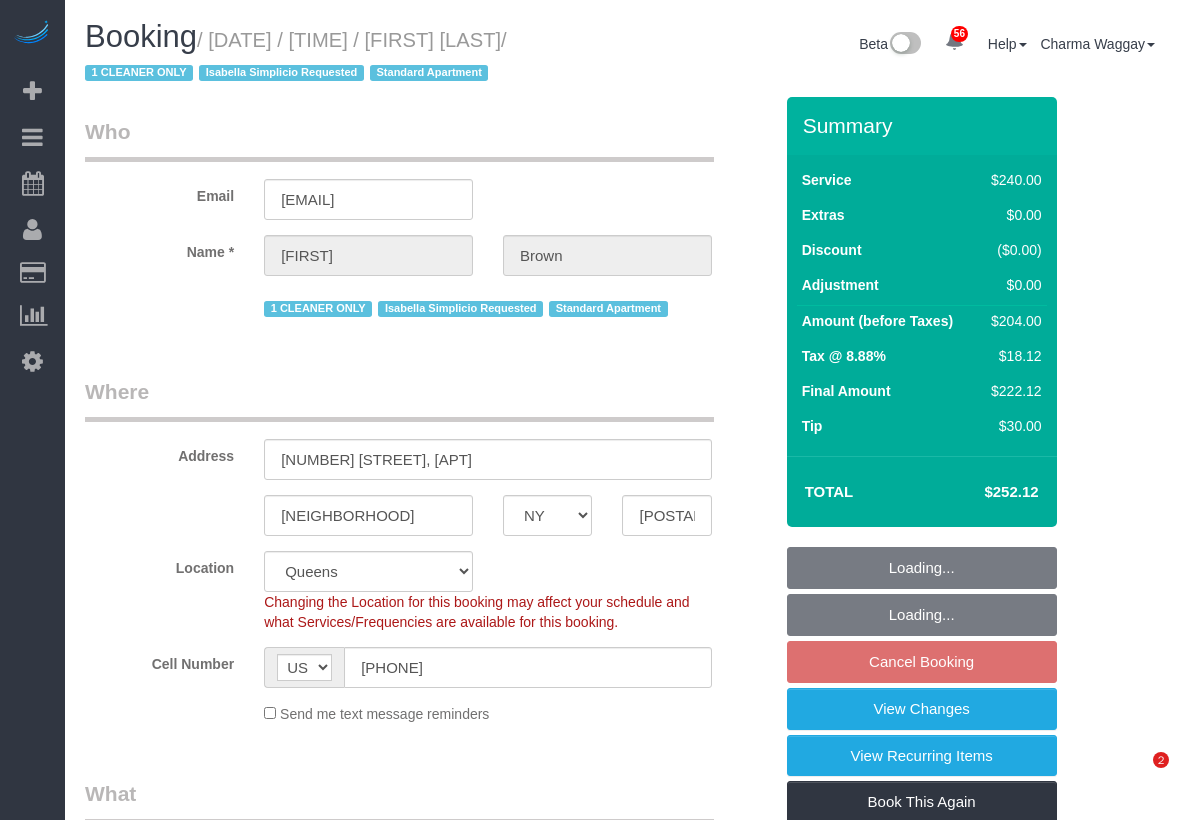 scroll, scrollTop: 0, scrollLeft: 0, axis: both 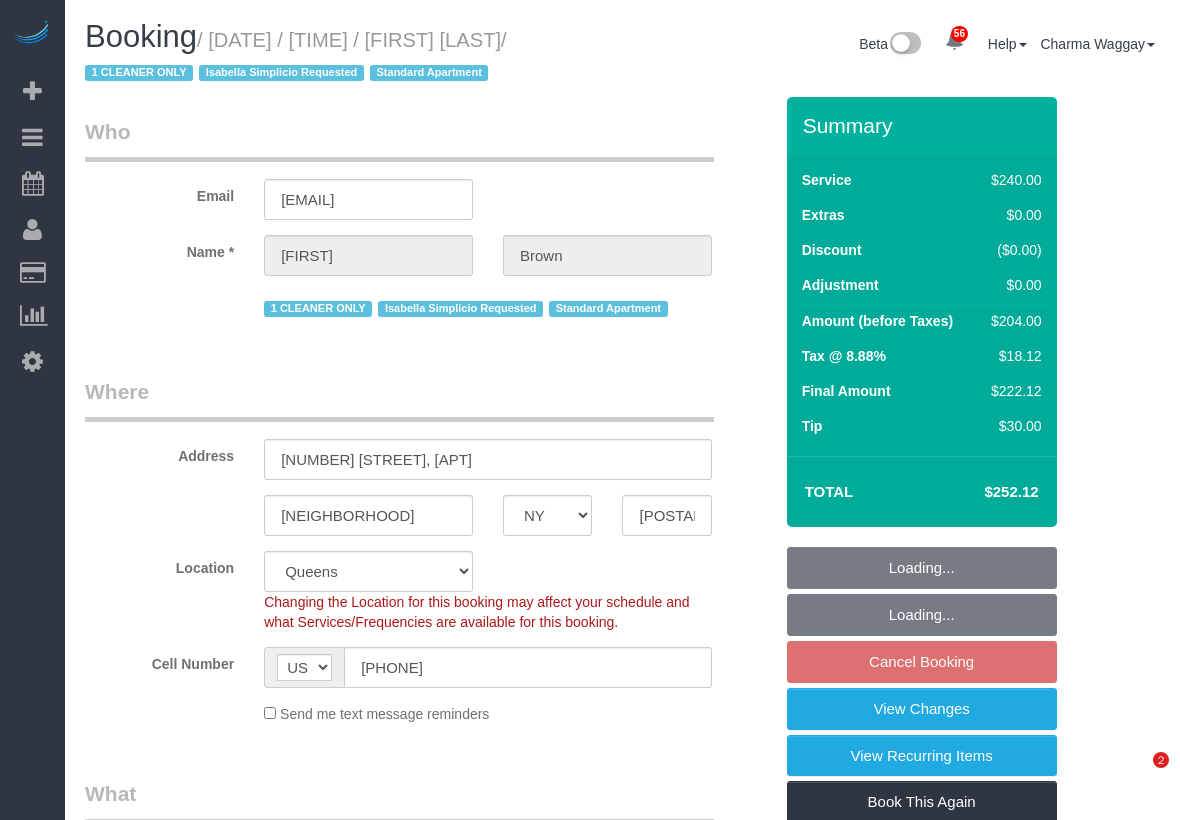 select on "object:1062" 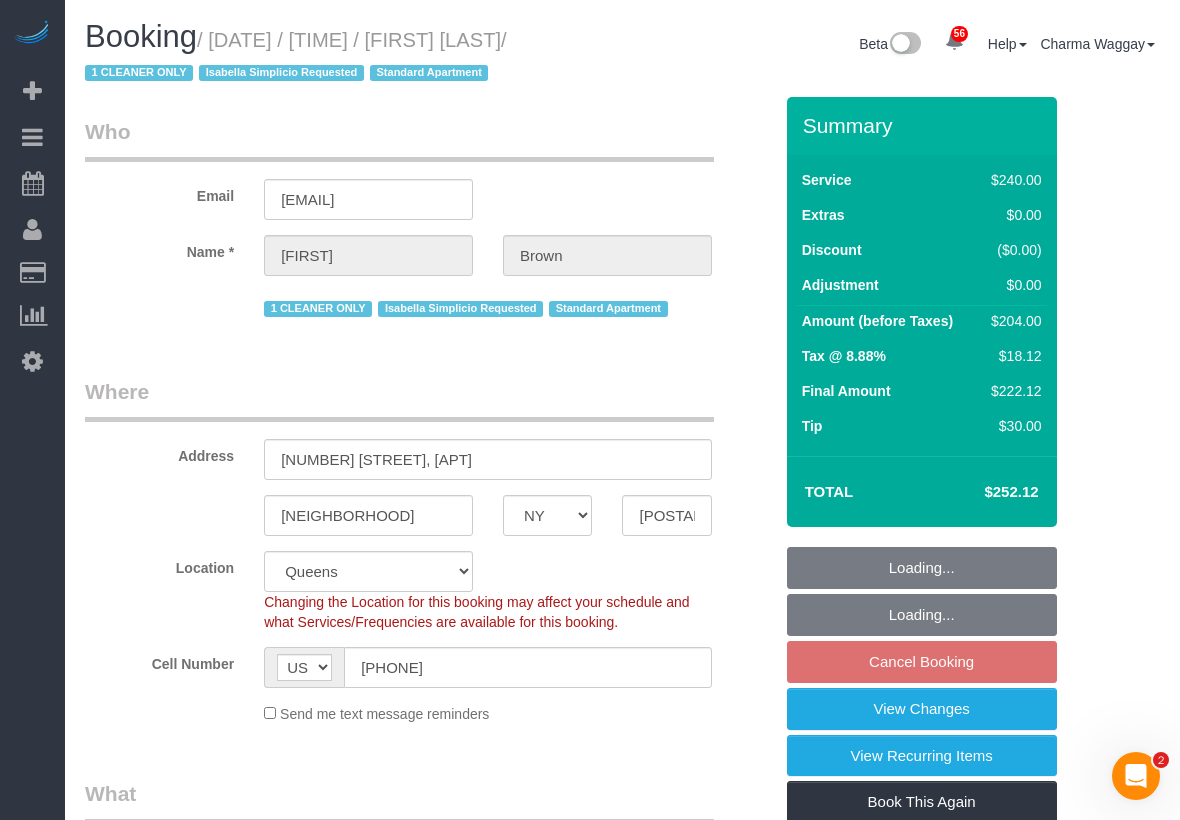 scroll, scrollTop: 0, scrollLeft: 0, axis: both 